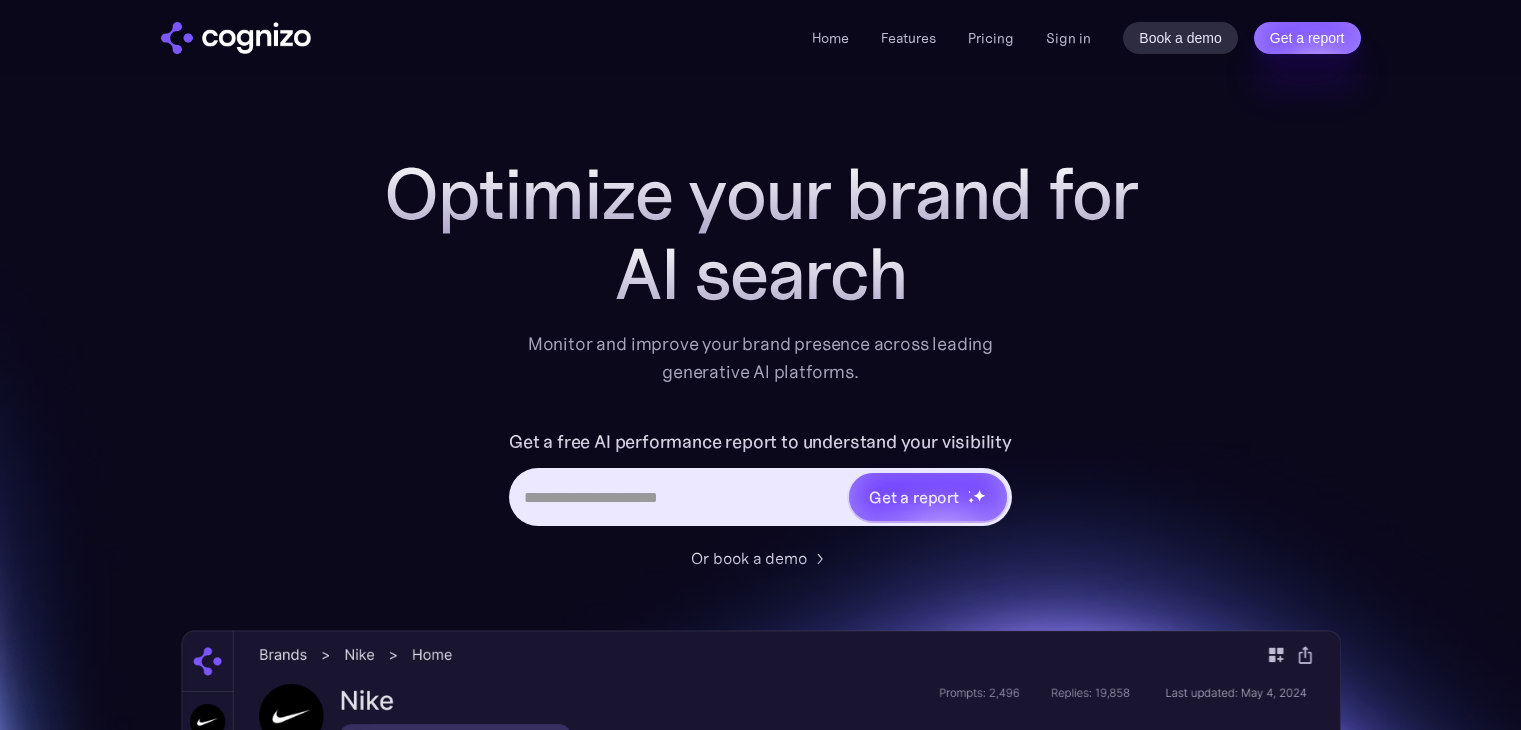 scroll, scrollTop: 0, scrollLeft: 0, axis: both 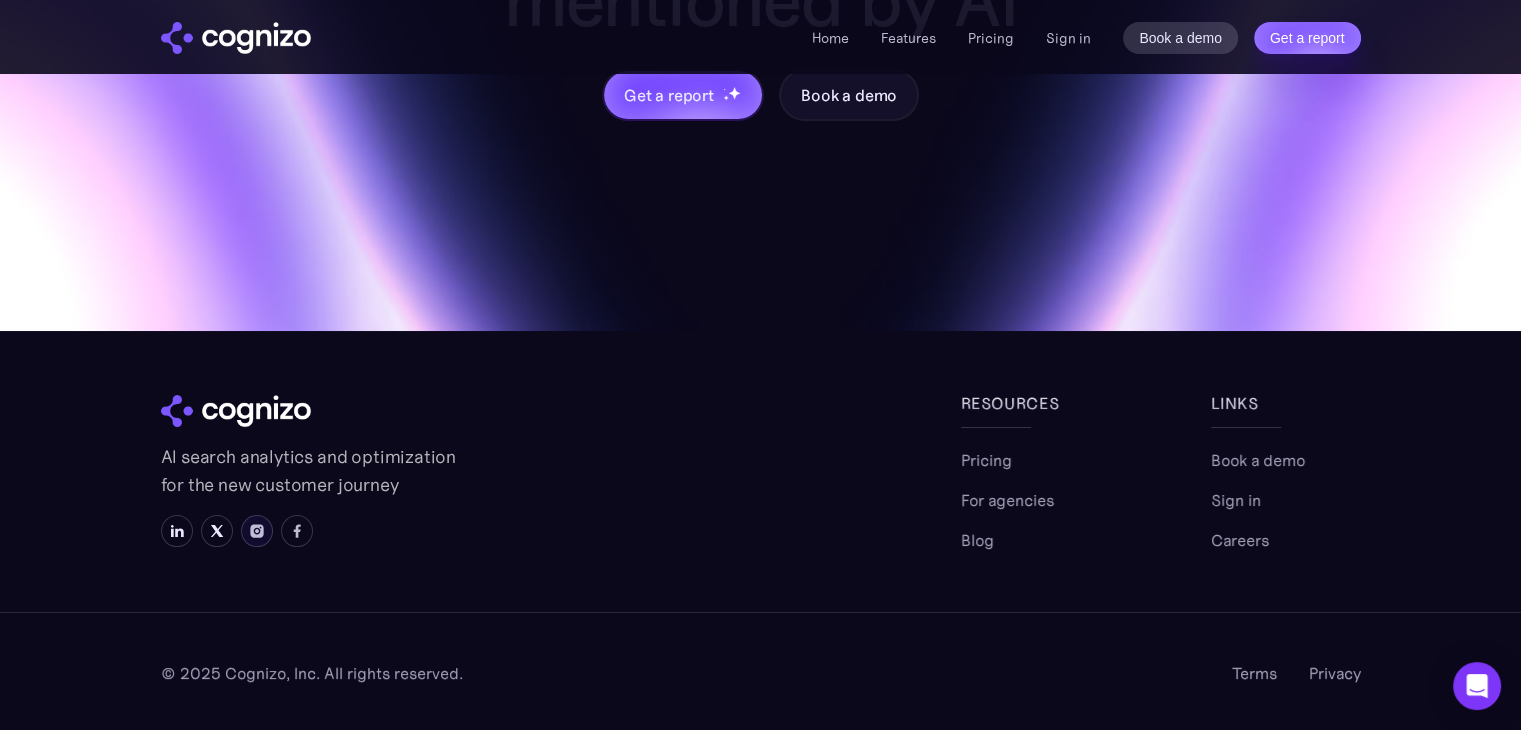 click at bounding box center [257, 531] 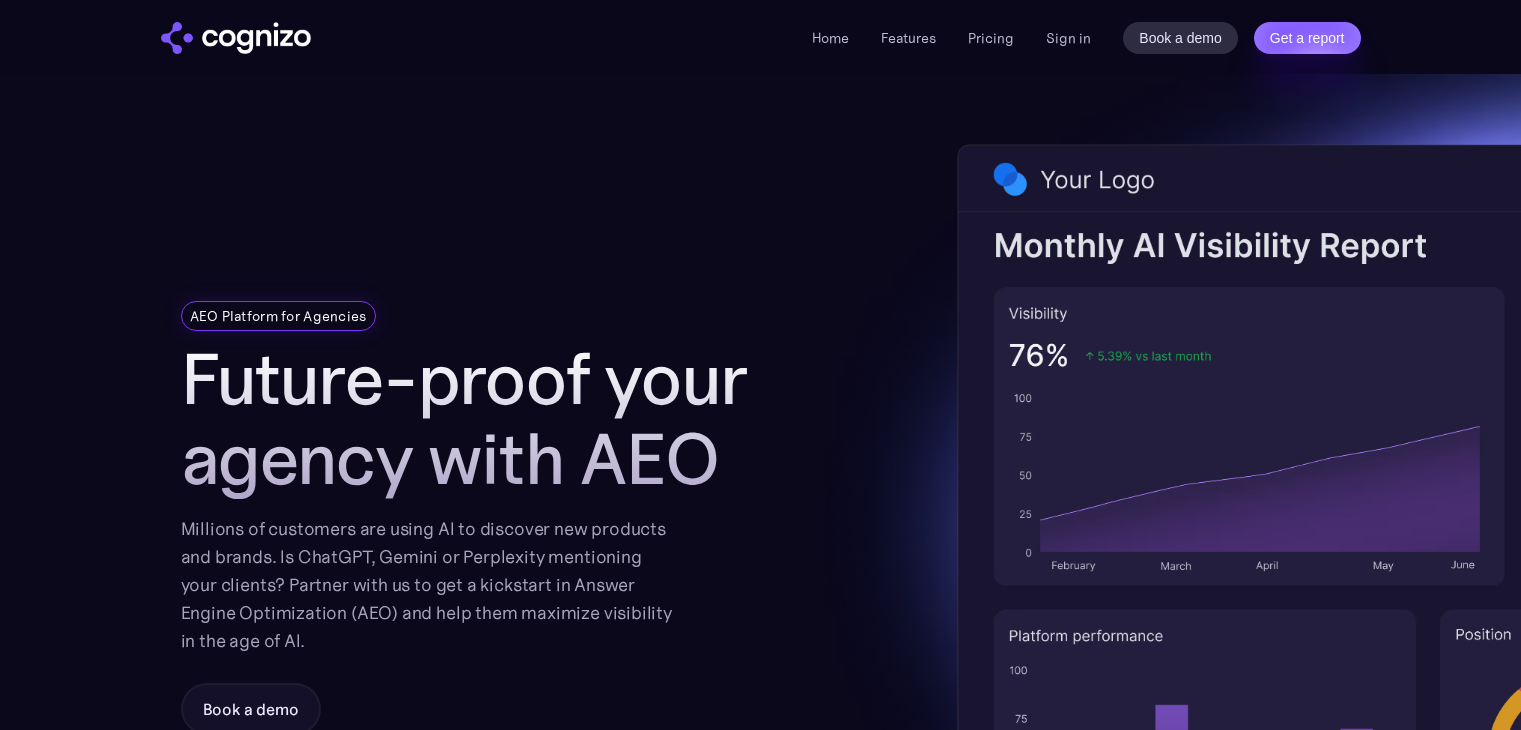 scroll, scrollTop: 300, scrollLeft: 0, axis: vertical 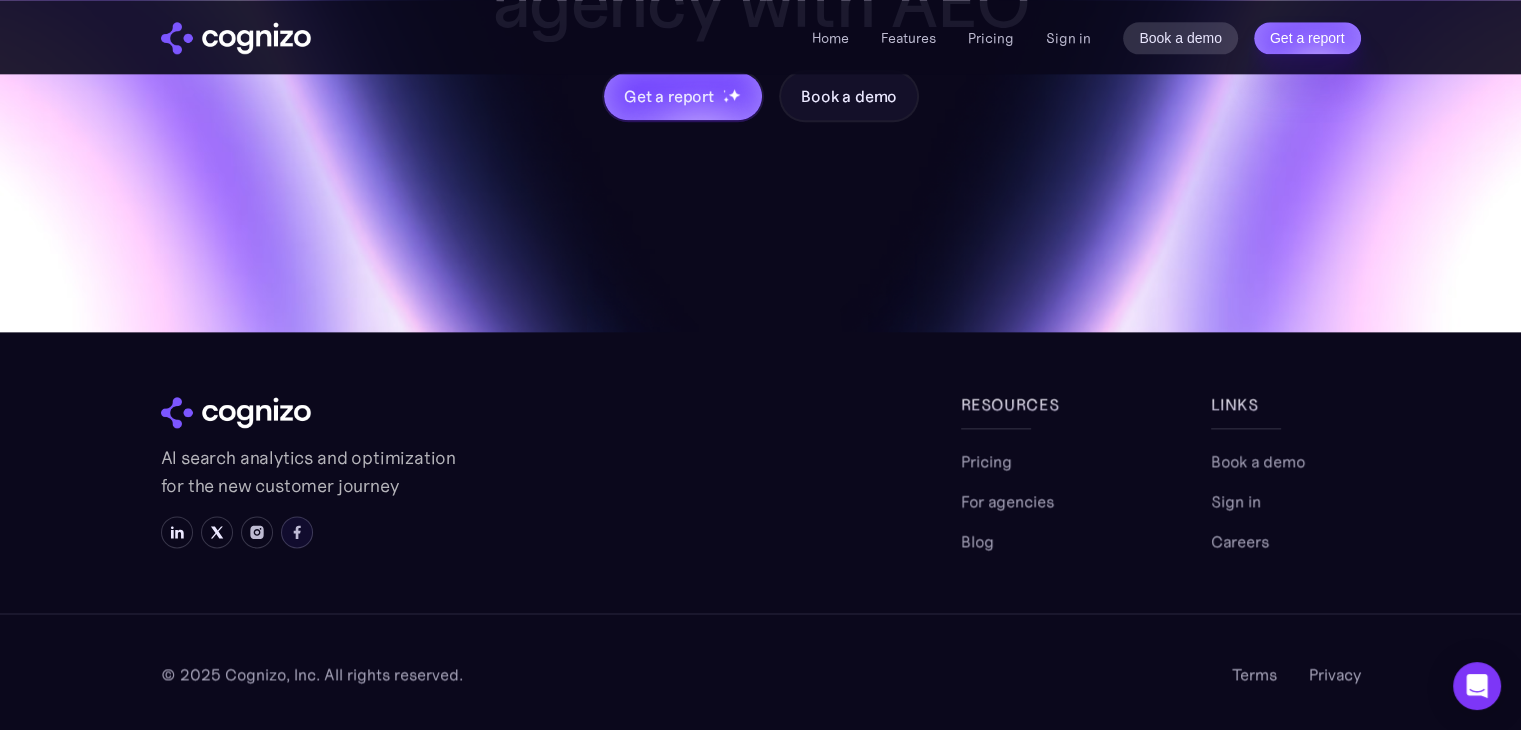 click at bounding box center [297, 532] 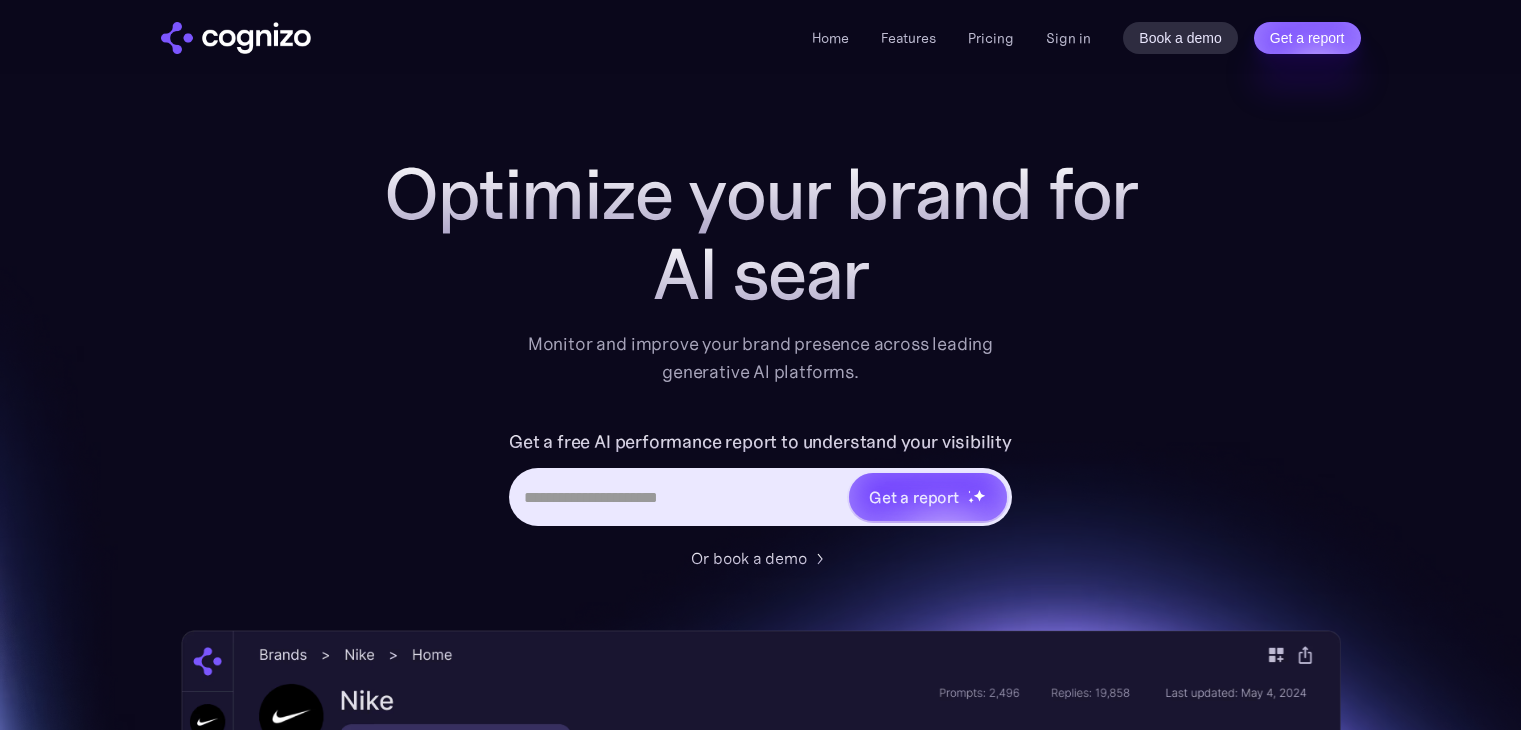 scroll, scrollTop: 0, scrollLeft: 0, axis: both 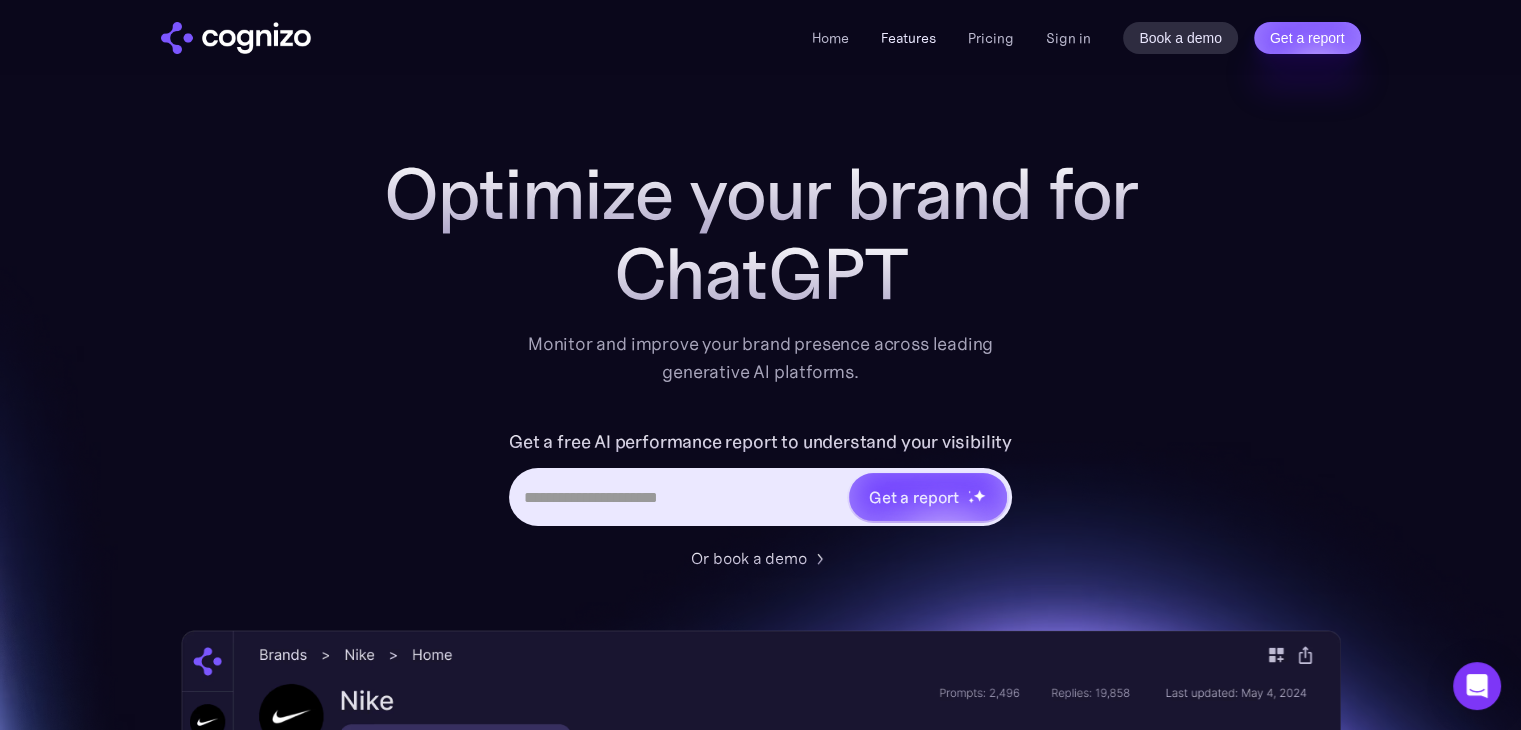 click on "Features" at bounding box center [908, 38] 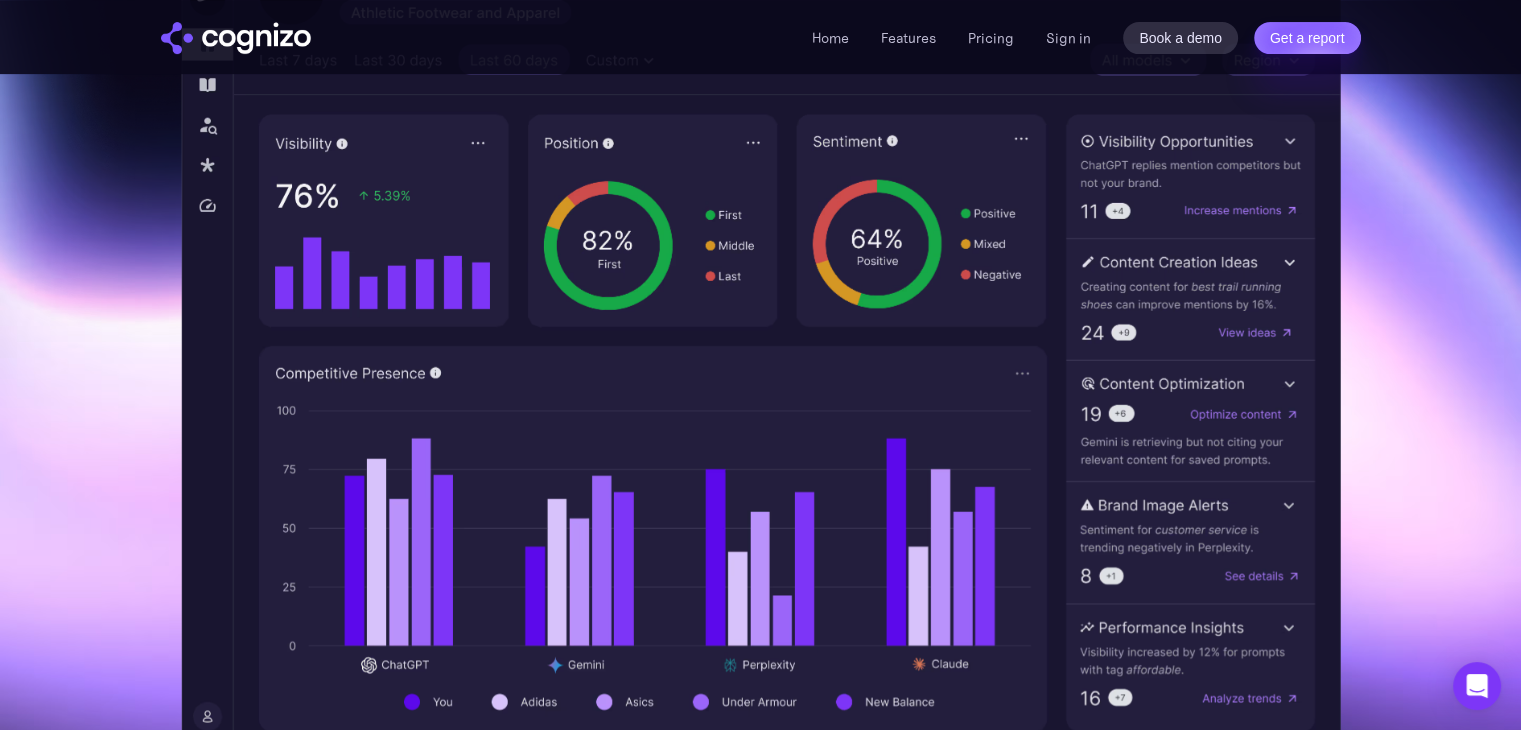 scroll, scrollTop: 716, scrollLeft: 0, axis: vertical 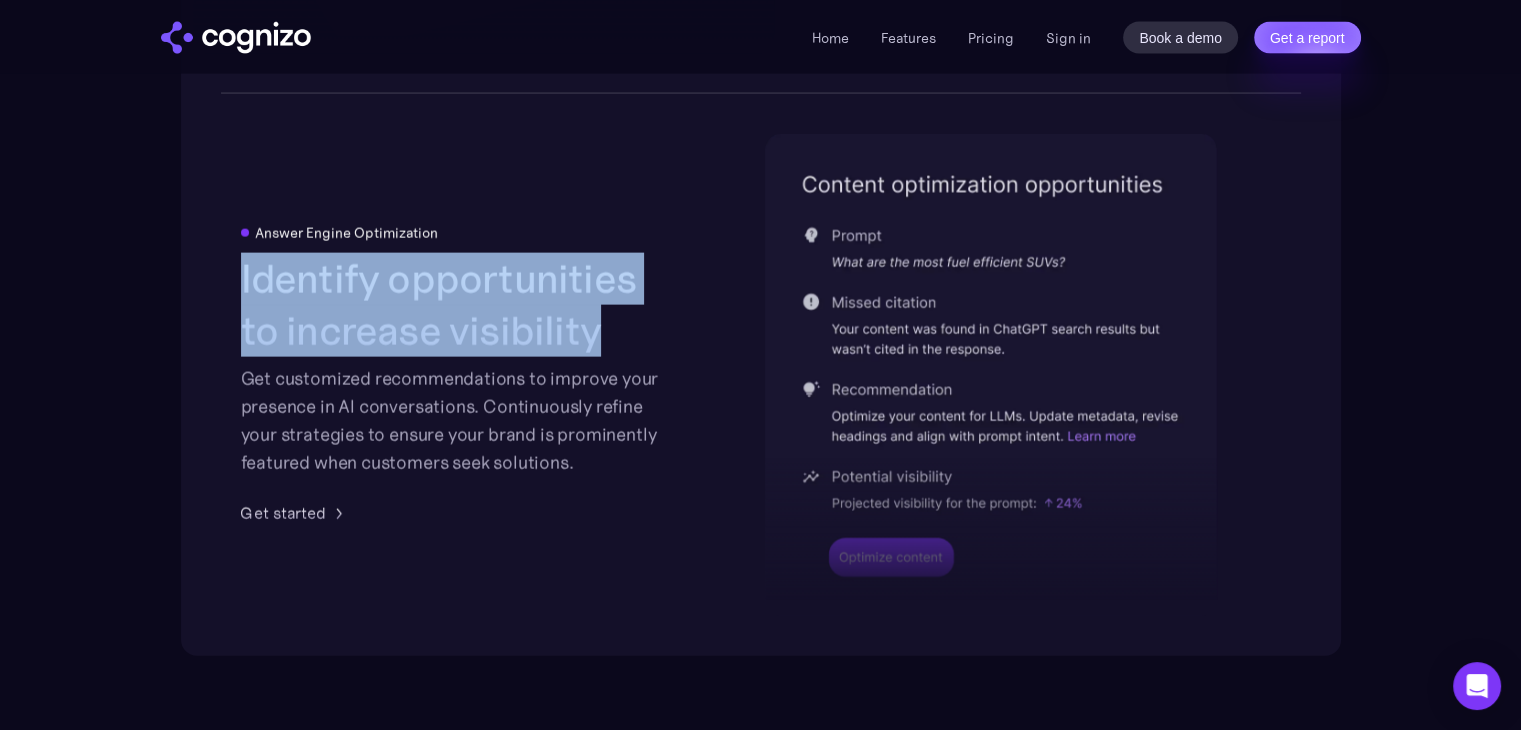 drag, startPoint x: 238, startPoint y: 280, endPoint x: 656, endPoint y: 336, distance: 421.73453 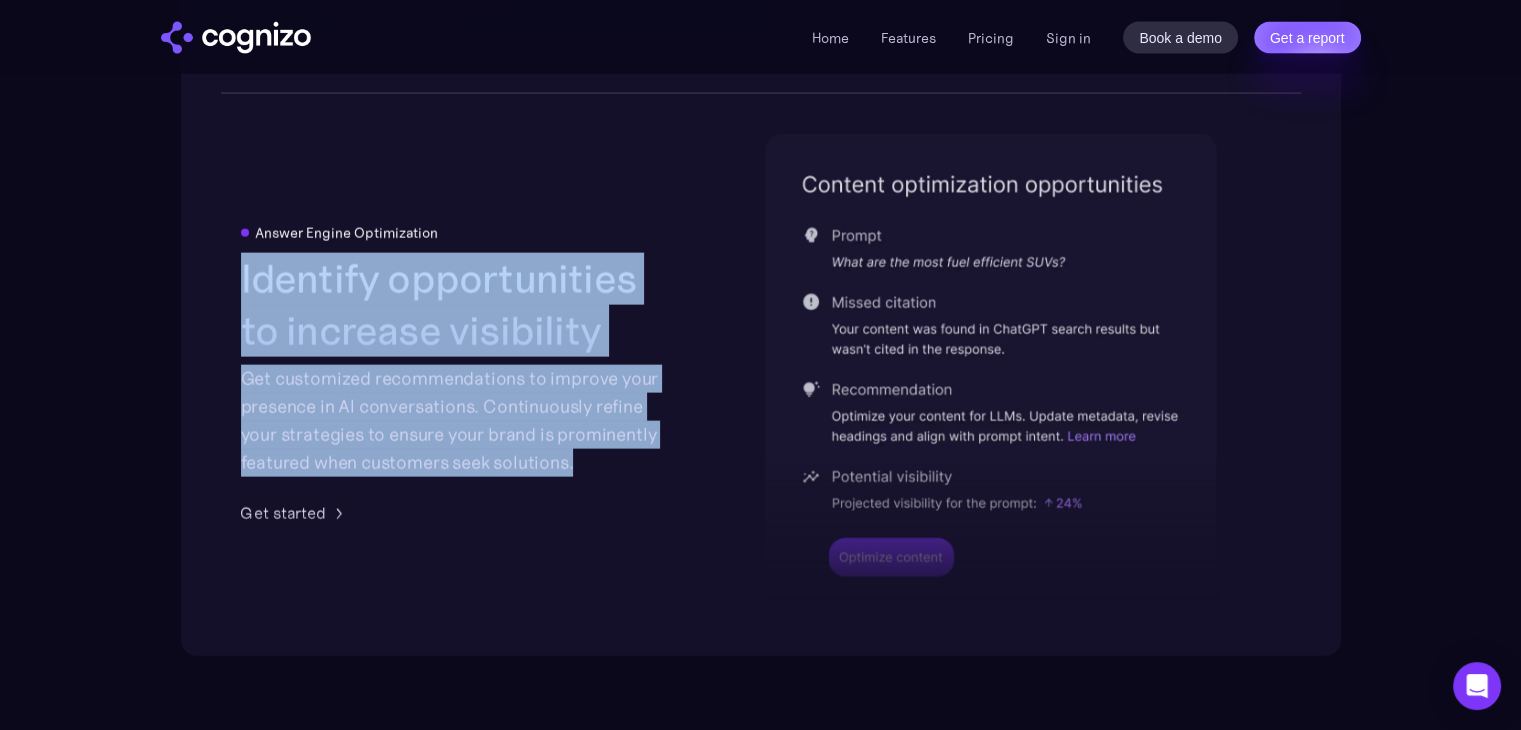 drag, startPoint x: 234, startPoint y: 277, endPoint x: 602, endPoint y: 455, distance: 408.78845 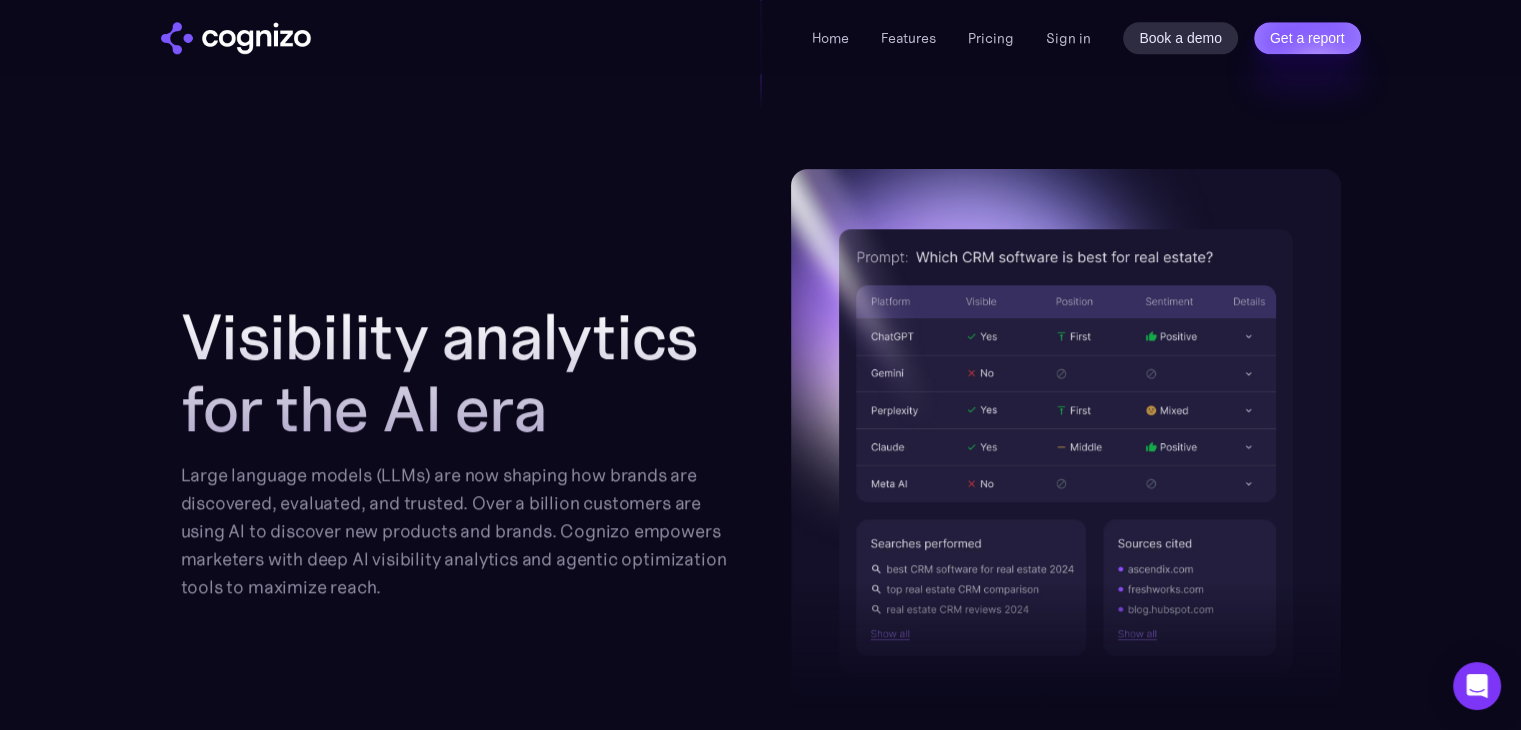 scroll, scrollTop: 2100, scrollLeft: 0, axis: vertical 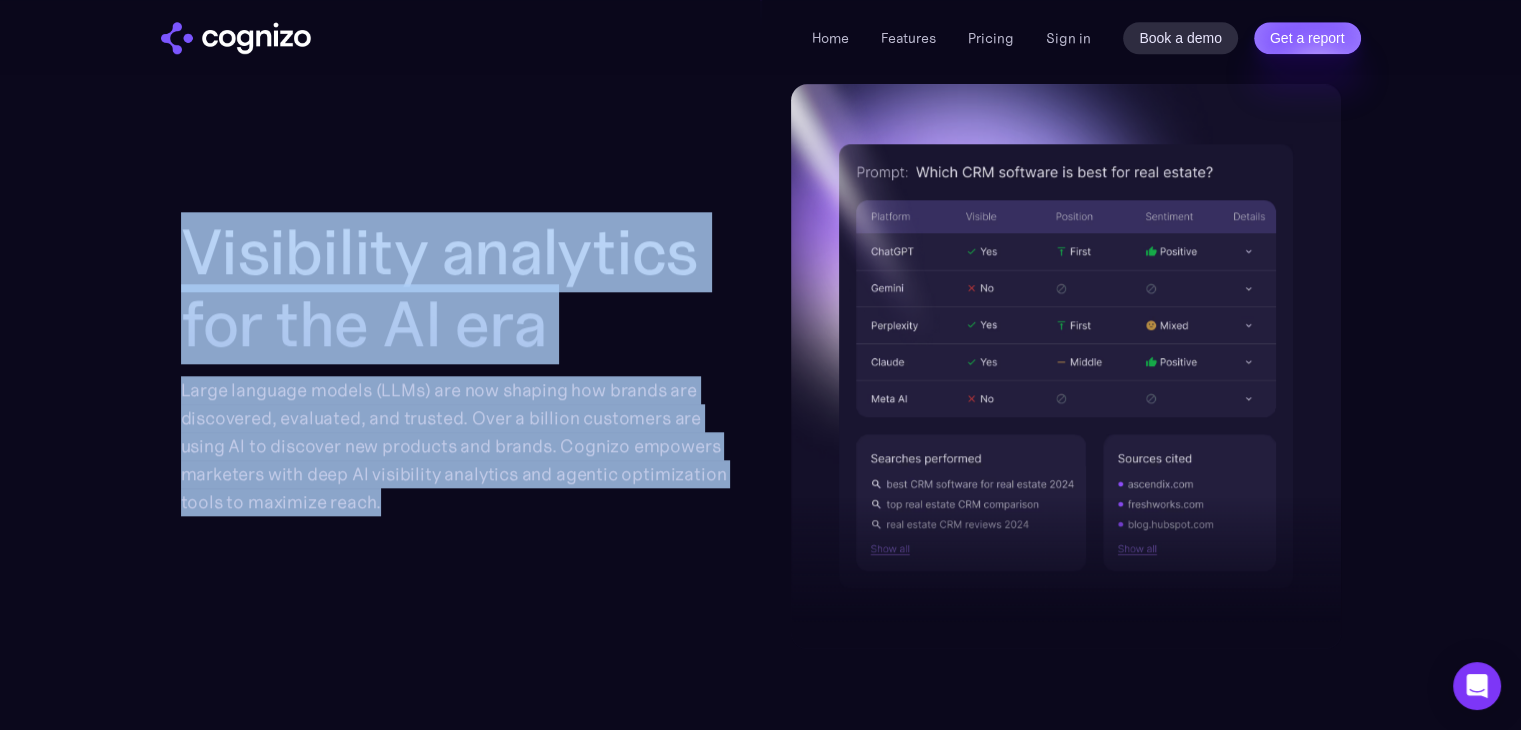 drag, startPoint x: 191, startPoint y: 256, endPoint x: 426, endPoint y: 516, distance: 350.464 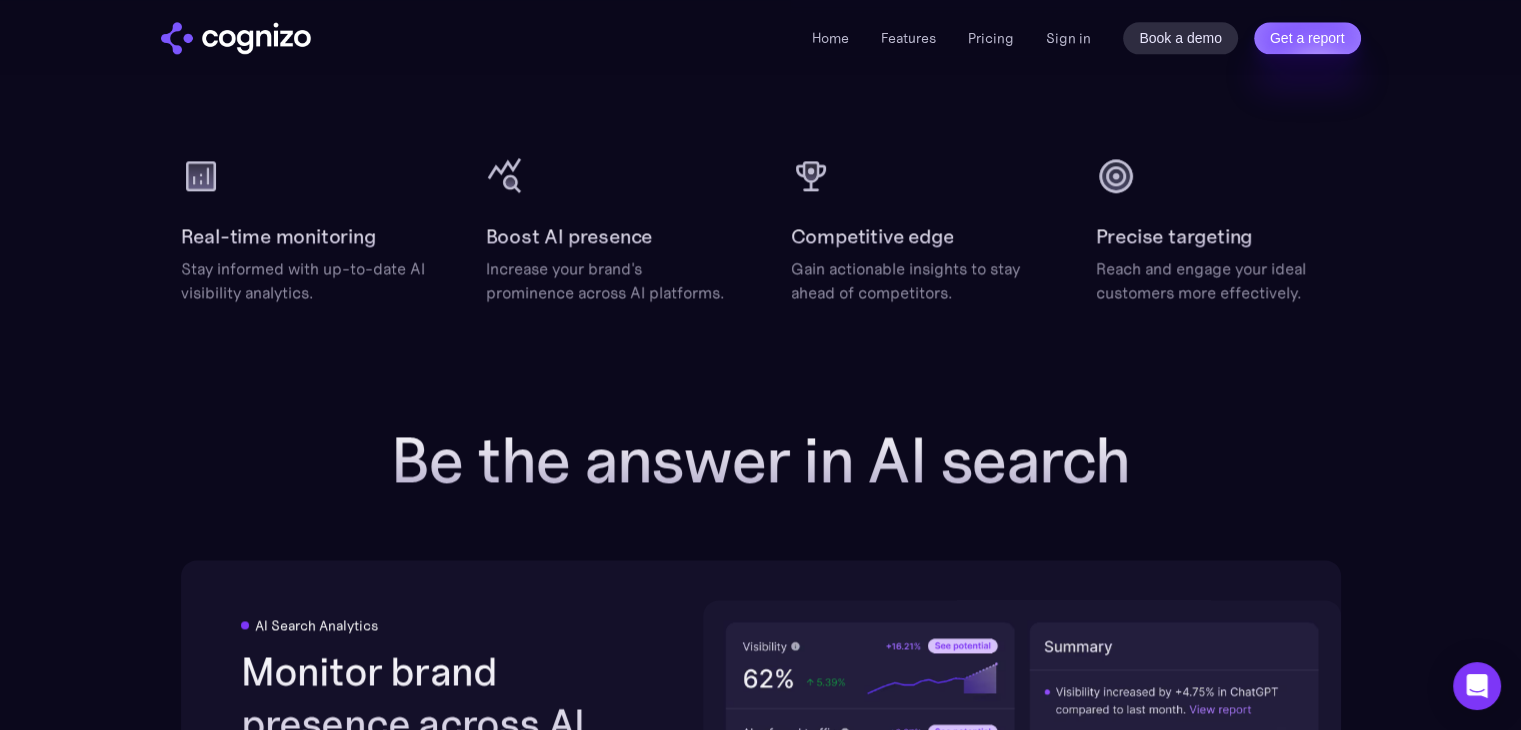 scroll, scrollTop: 2600, scrollLeft: 0, axis: vertical 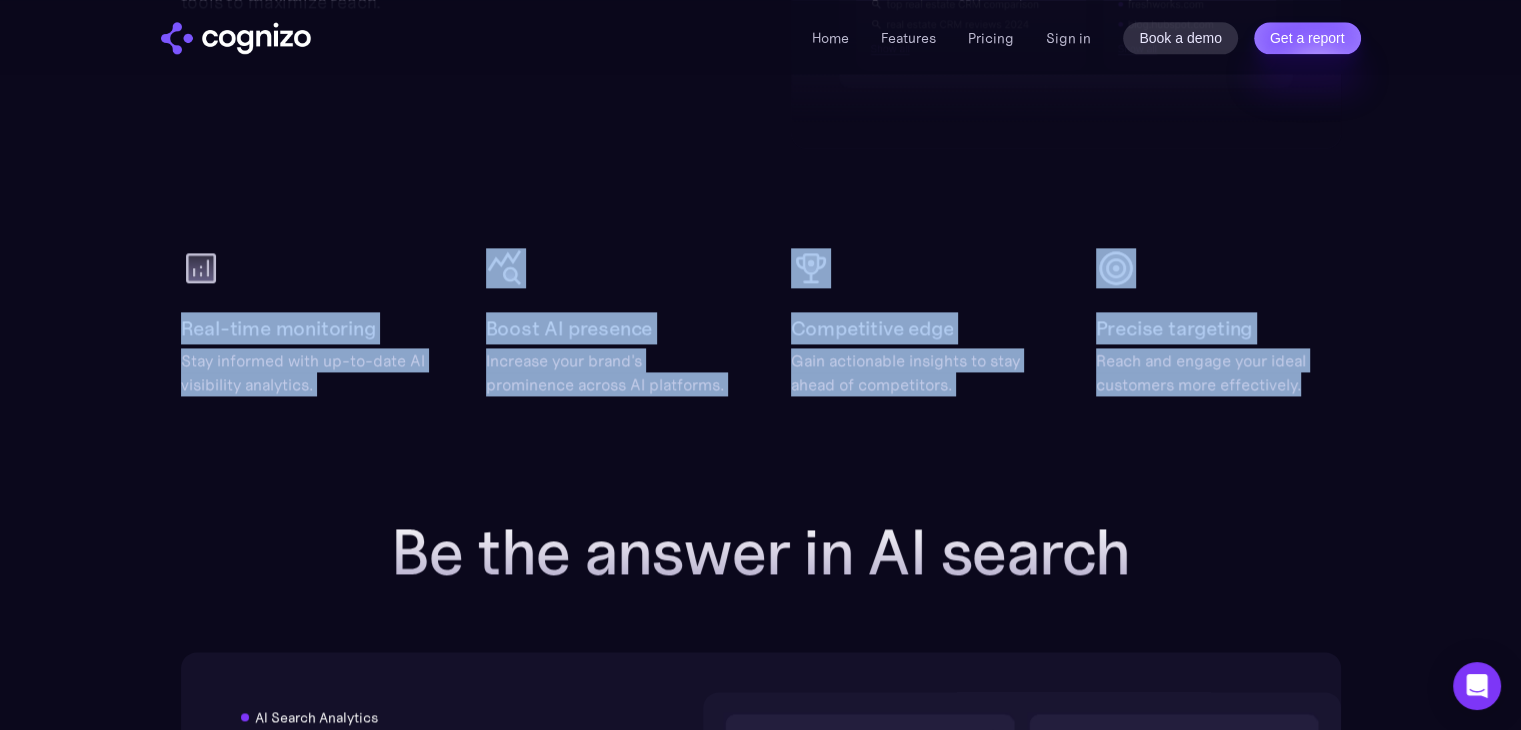 drag, startPoint x: 185, startPoint y: 329, endPoint x: 1318, endPoint y: 386, distance: 1134.4329 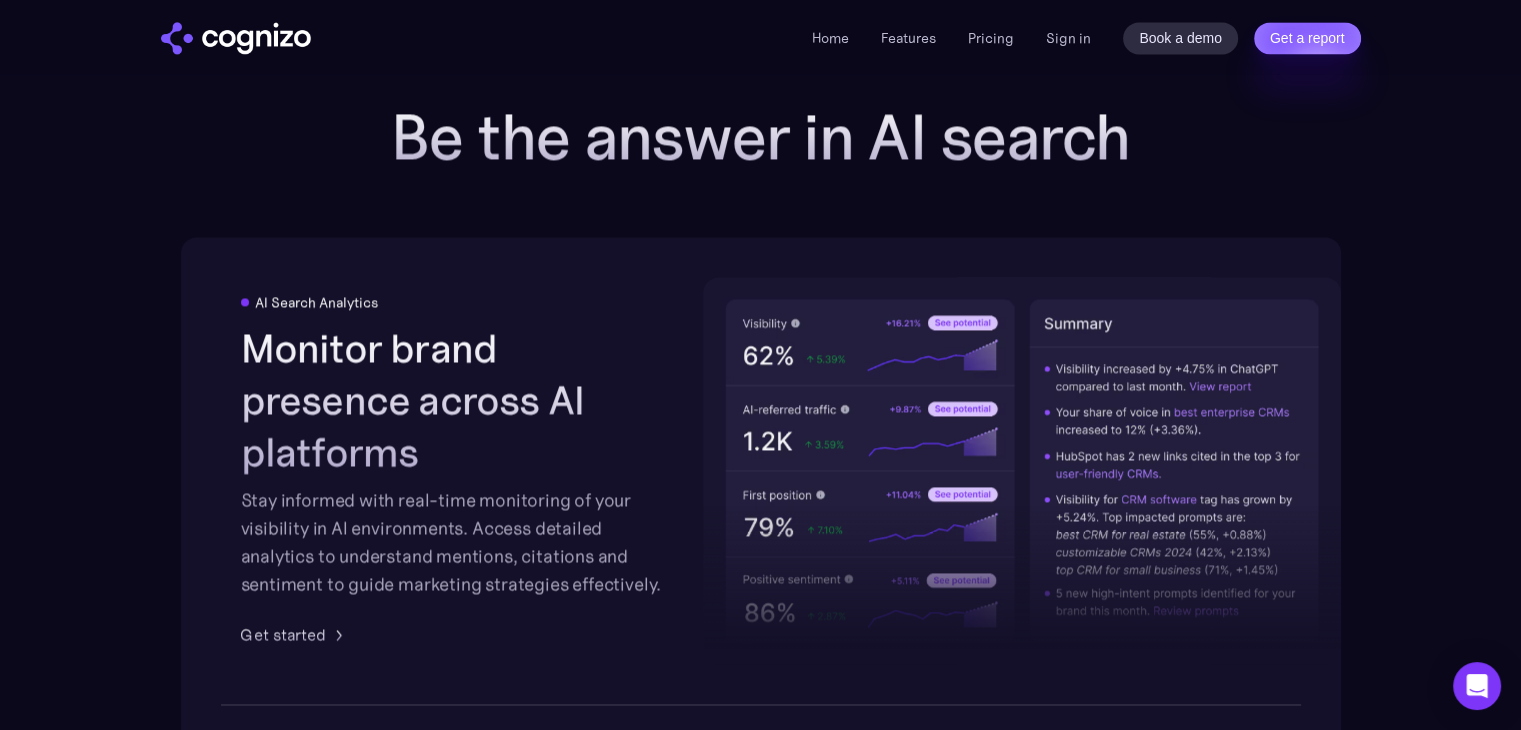 scroll, scrollTop: 3100, scrollLeft: 0, axis: vertical 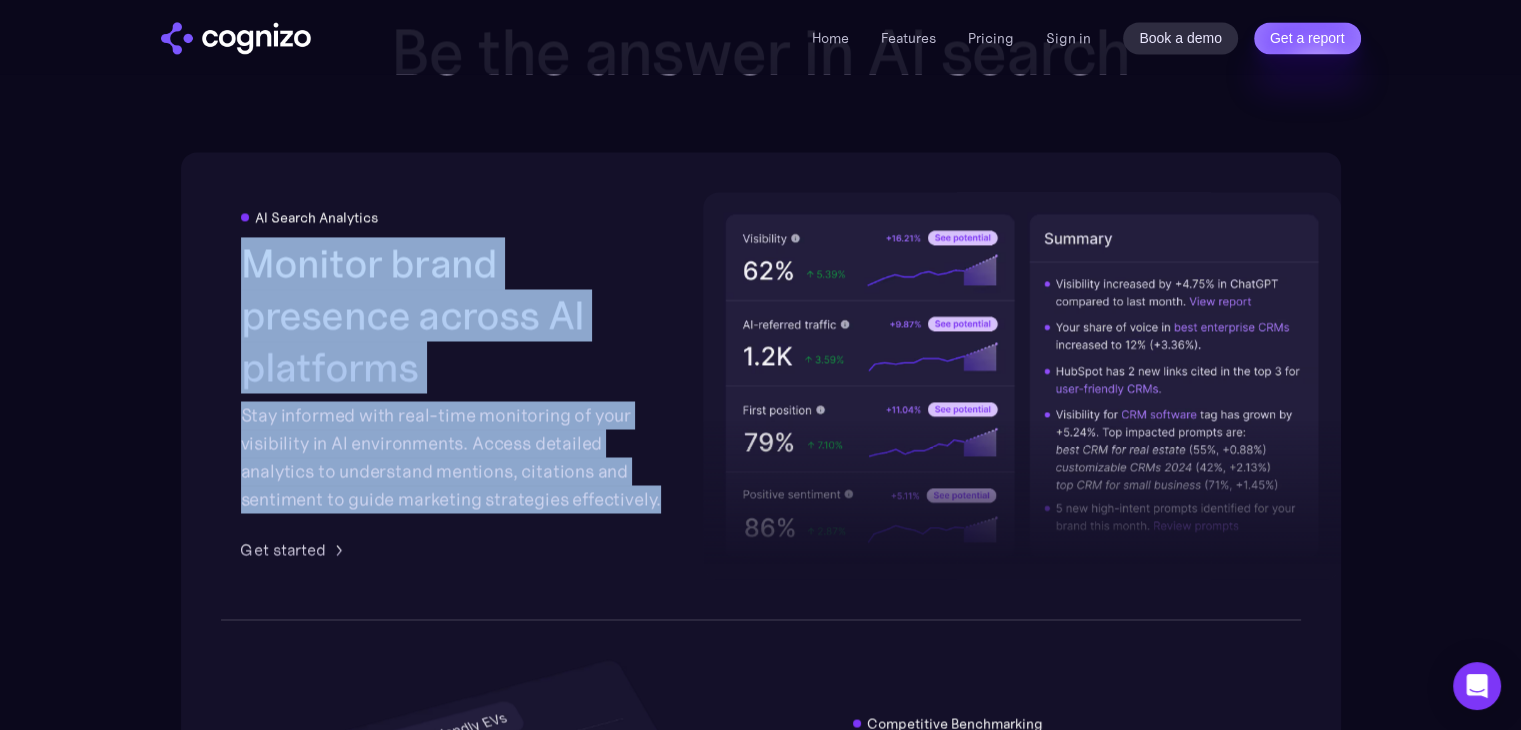 drag, startPoint x: 233, startPoint y: 290, endPoint x: 678, endPoint y: 477, distance: 482.69452 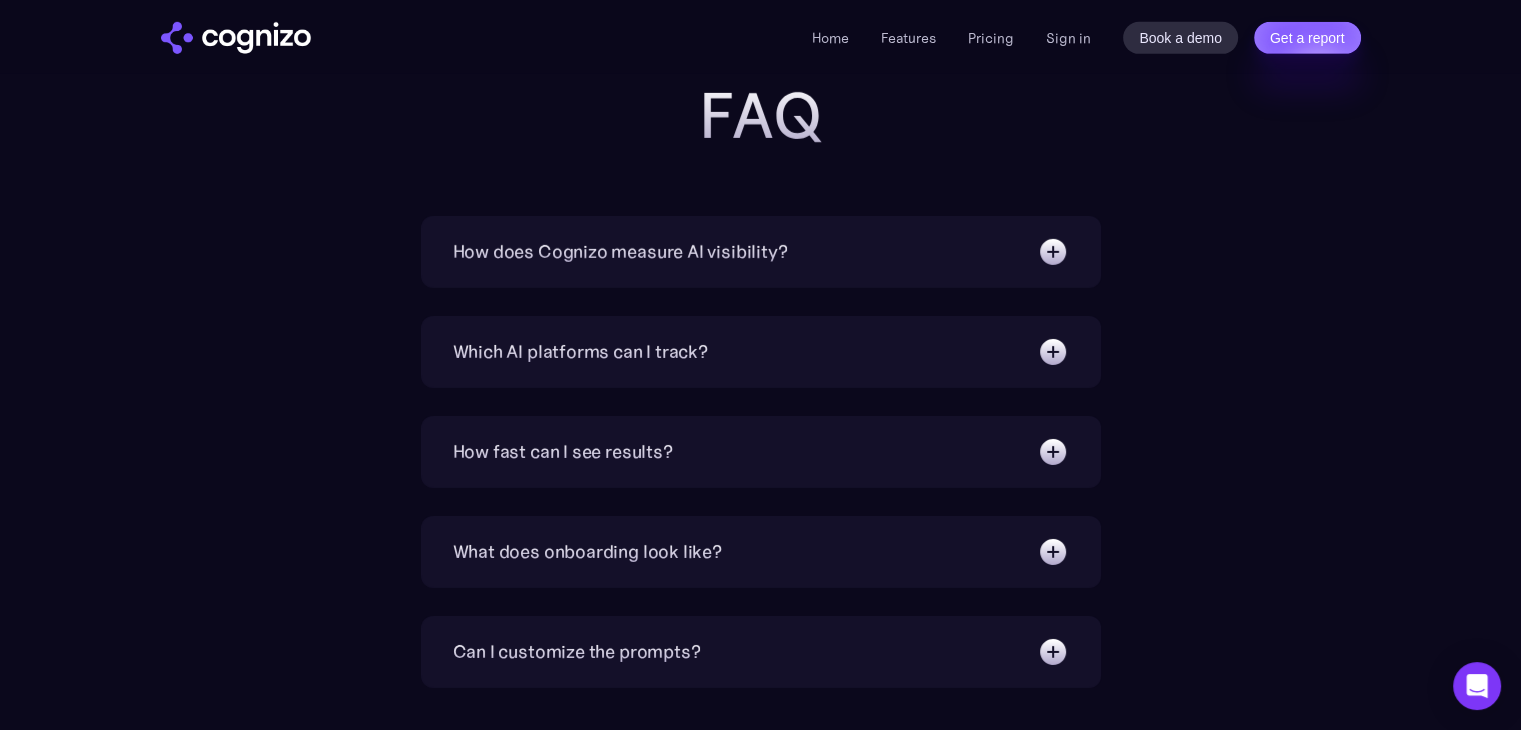 scroll, scrollTop: 6400, scrollLeft: 0, axis: vertical 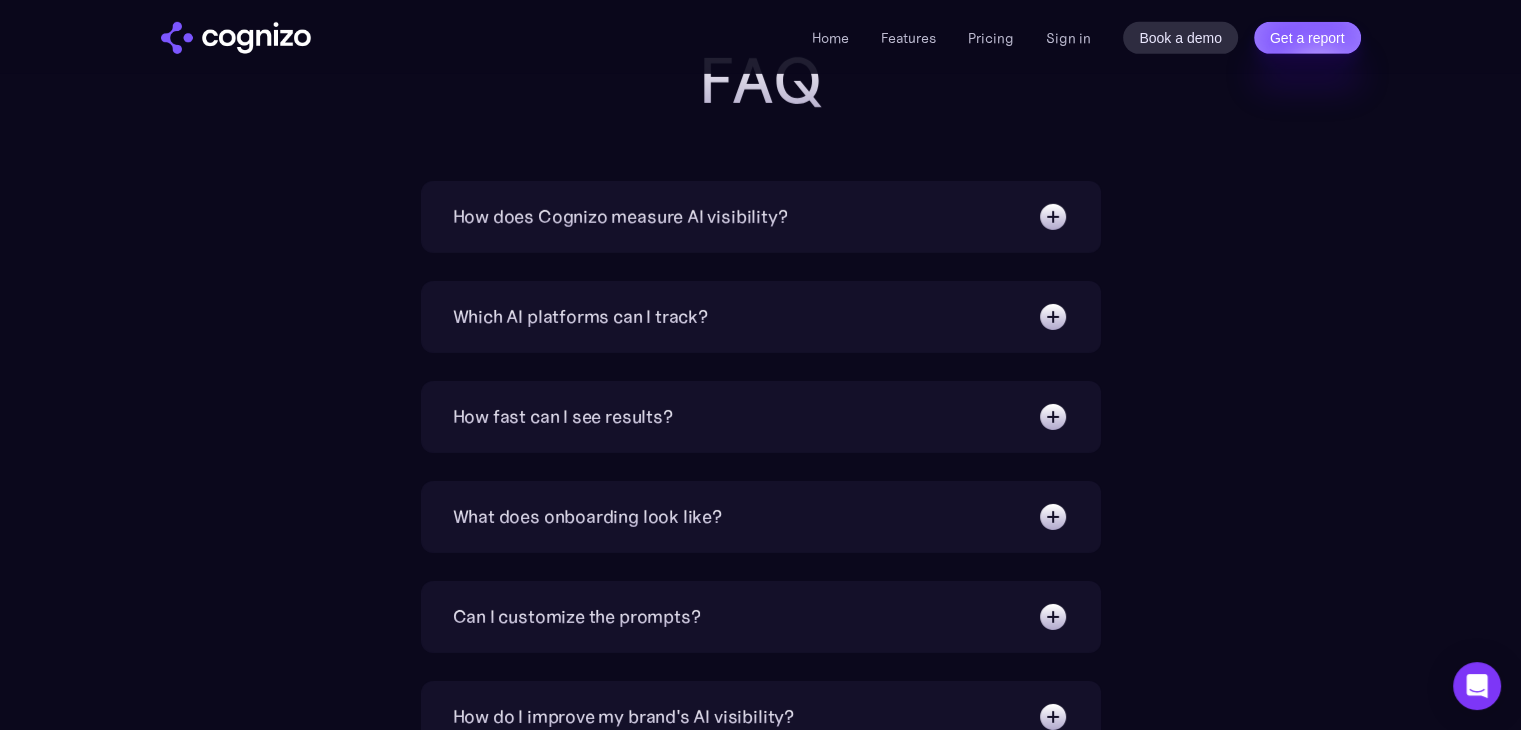 click on "Which AI platforms can I track?" at bounding box center [580, 317] 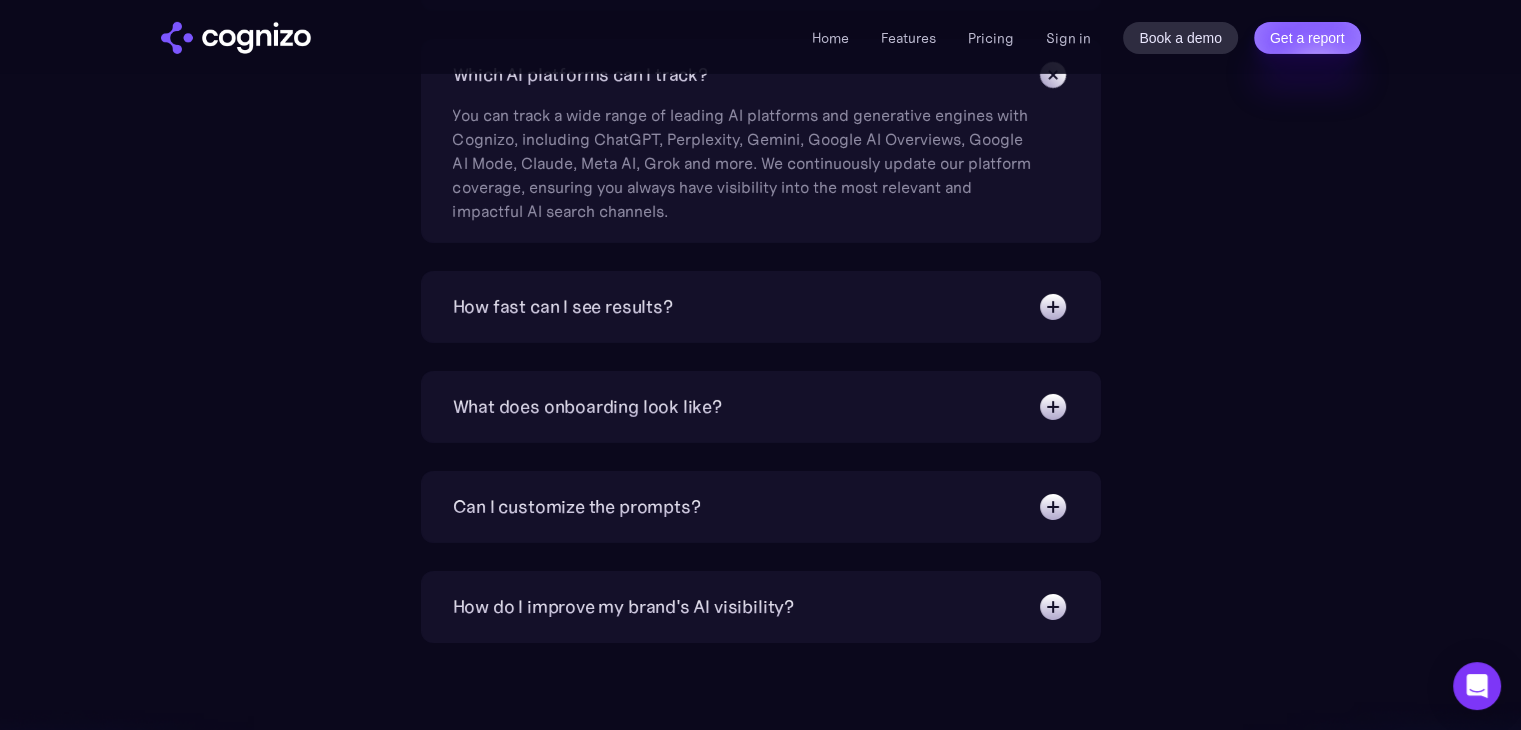 scroll, scrollTop: 6700, scrollLeft: 0, axis: vertical 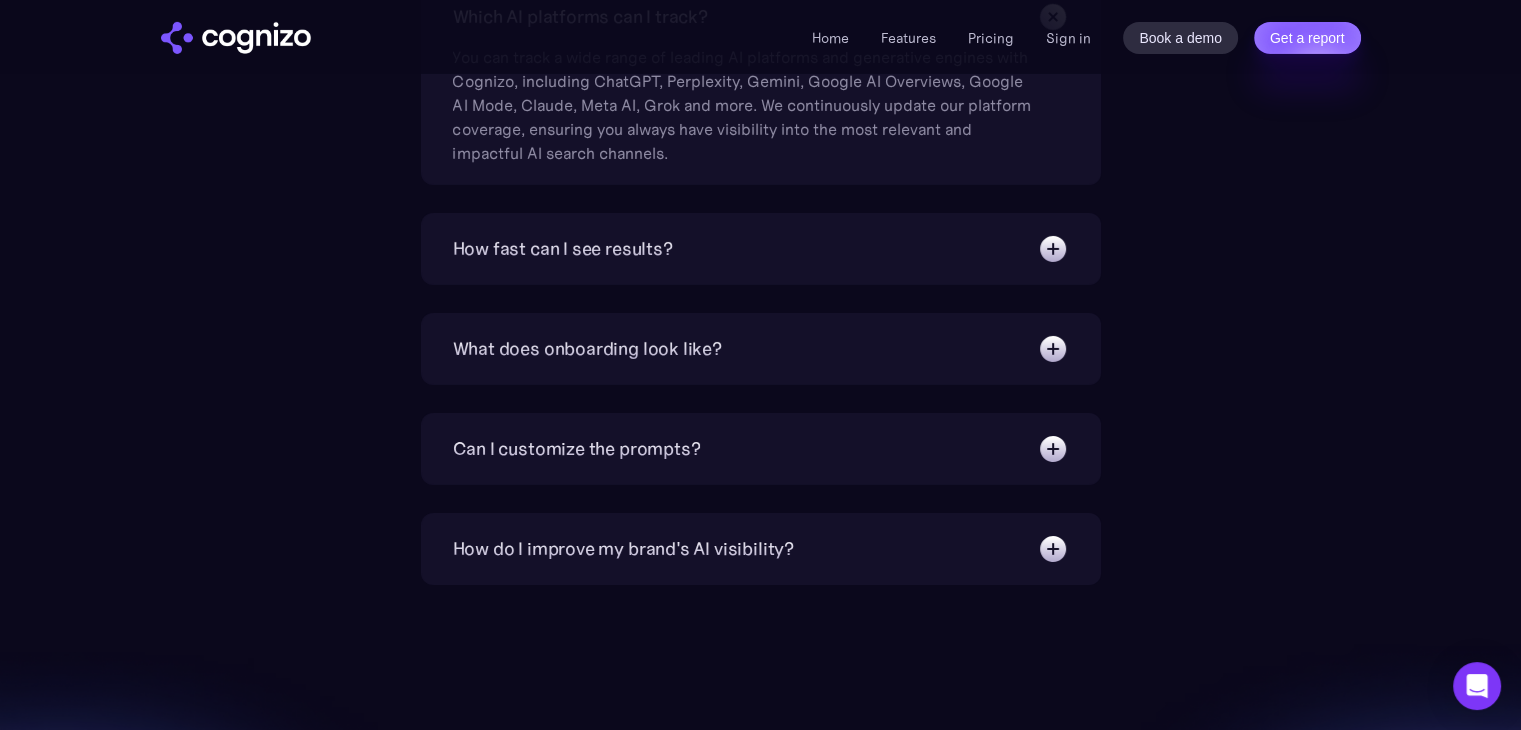 click on "How fast can I see results?" at bounding box center (563, 249) 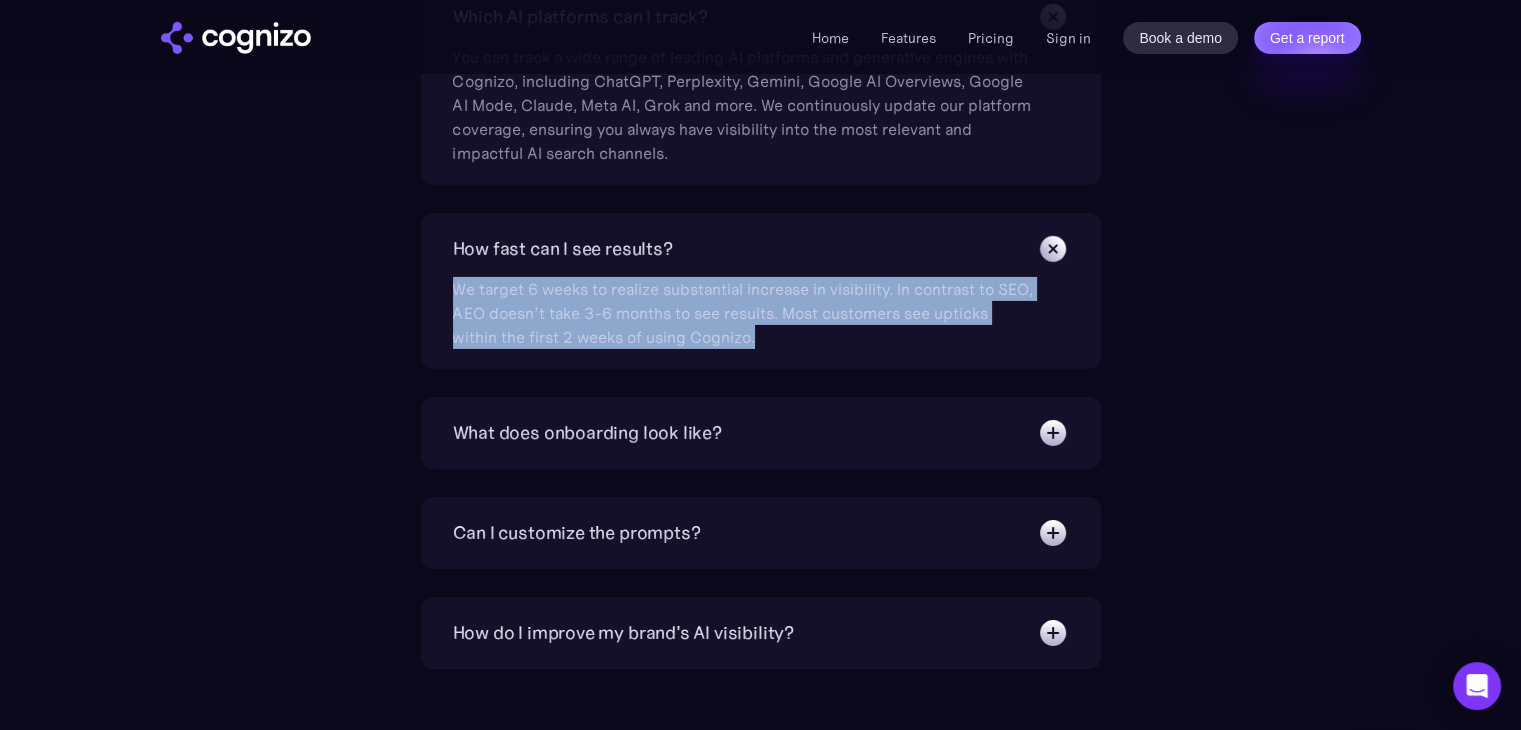 drag, startPoint x: 457, startPoint y: 290, endPoint x: 1061, endPoint y: 343, distance: 606.32086 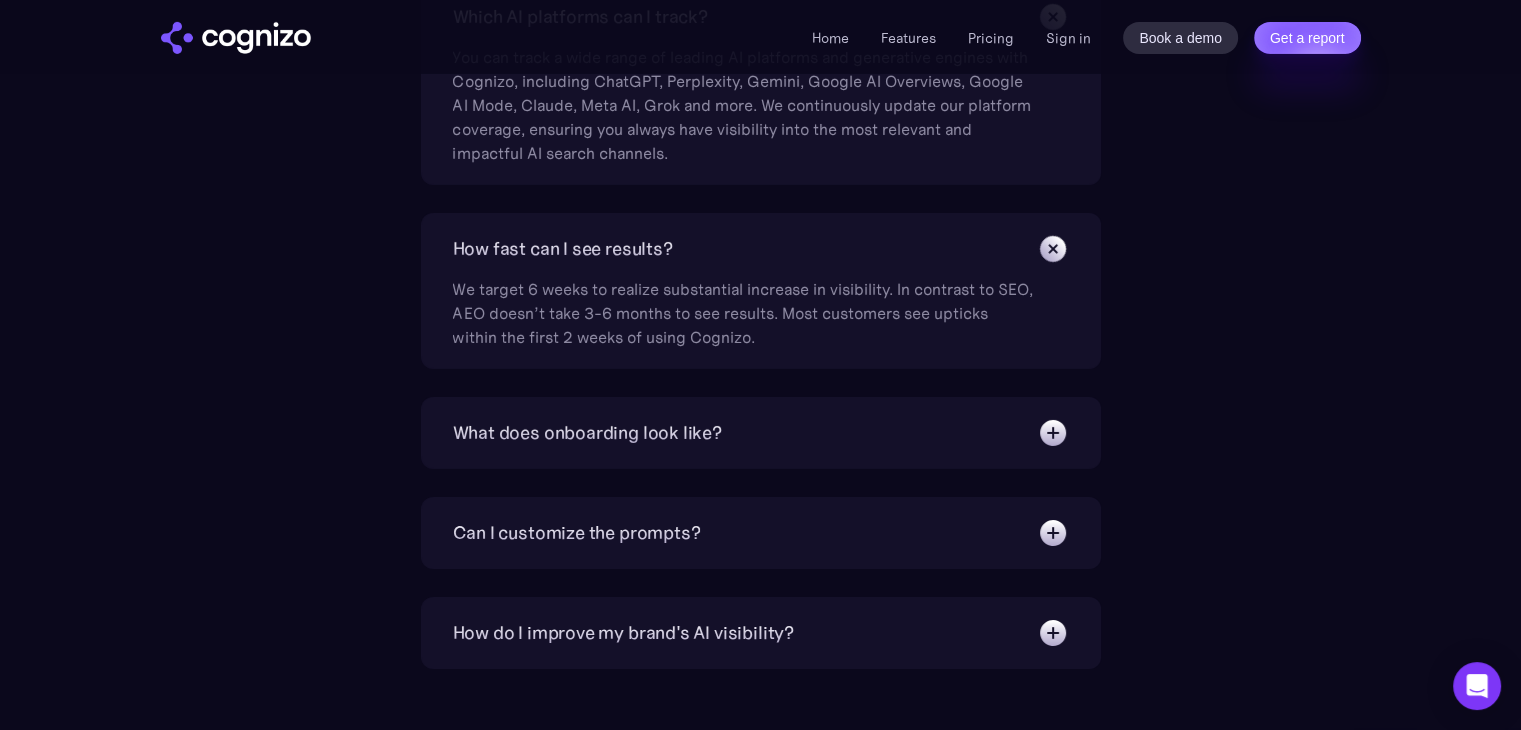 click on "What does onboarding look like?" at bounding box center (587, 433) 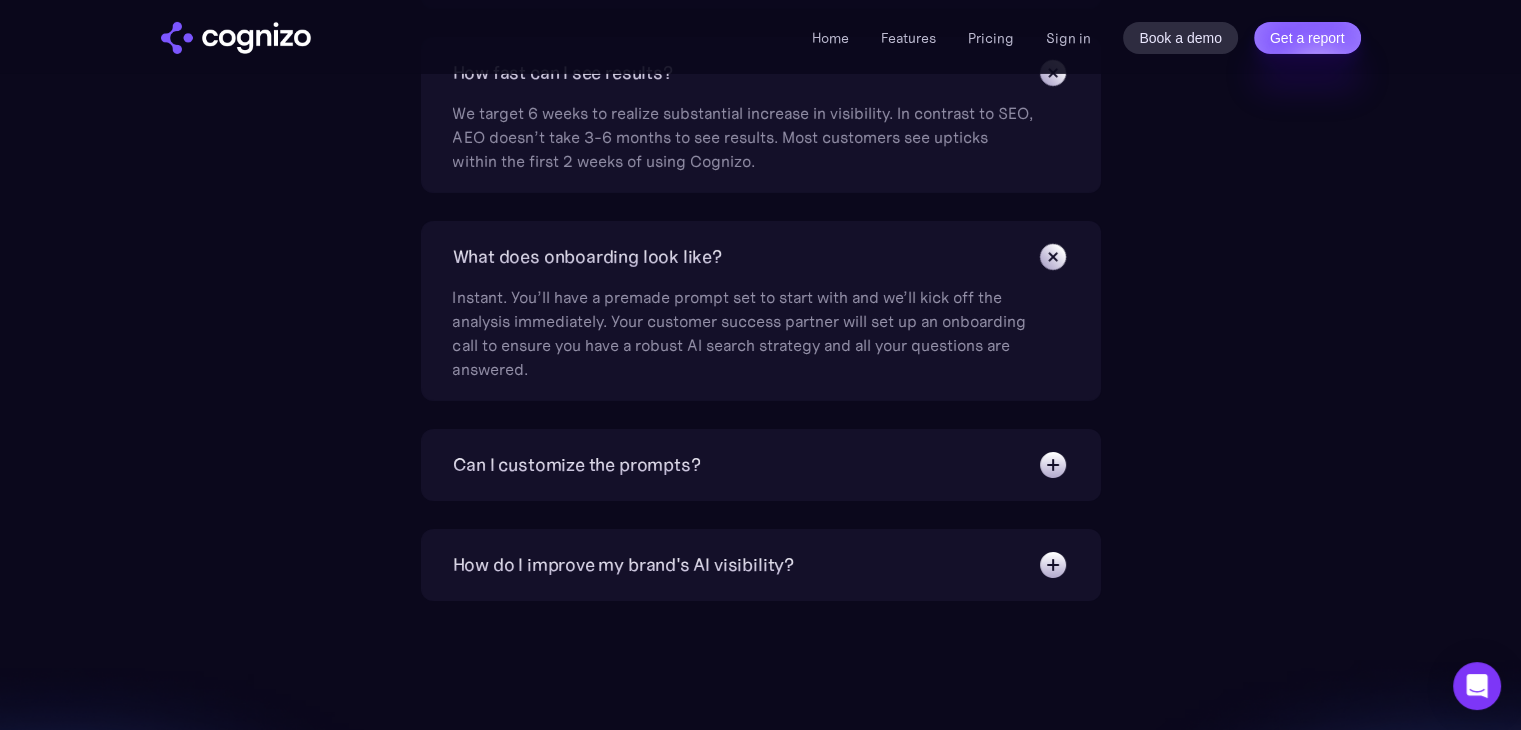 scroll, scrollTop: 7000, scrollLeft: 0, axis: vertical 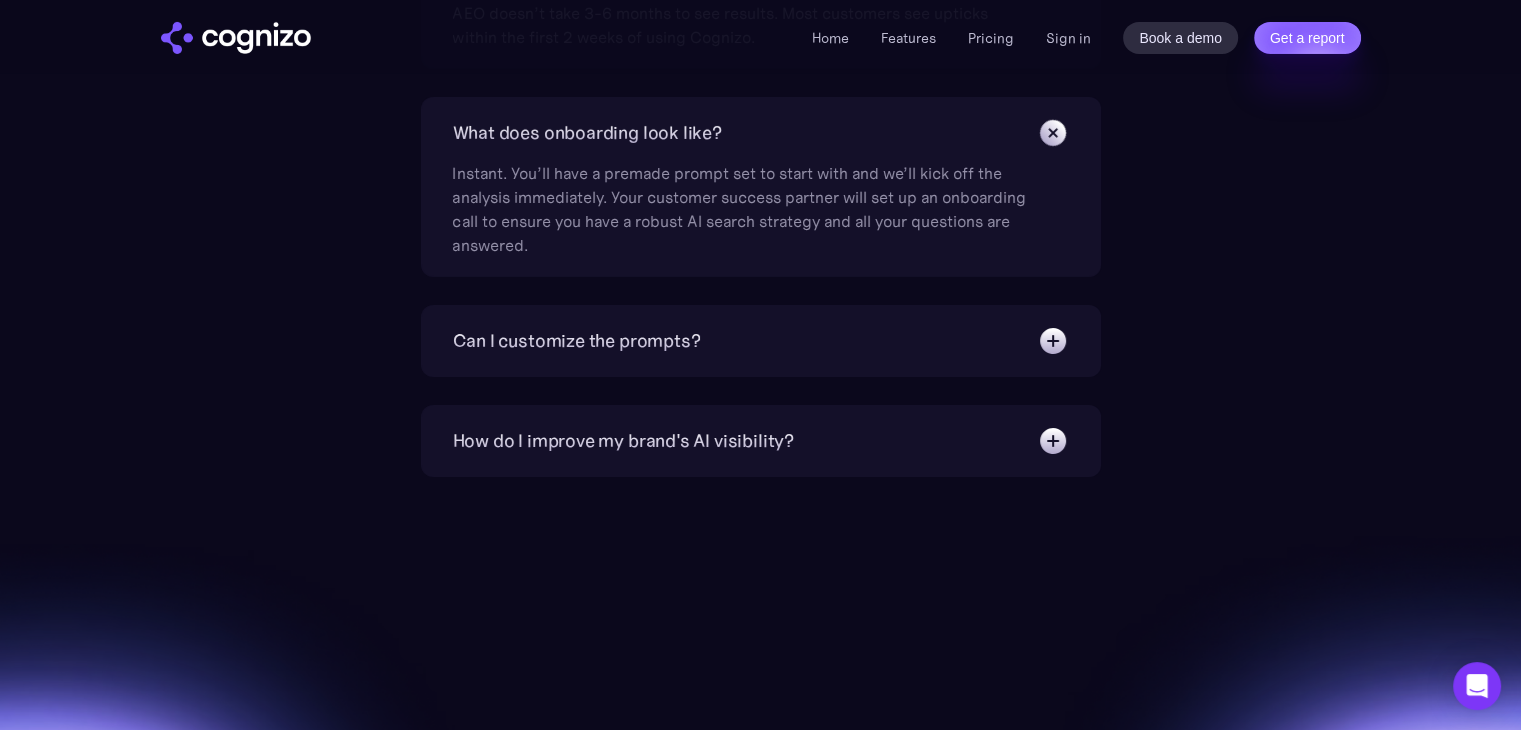 click on "Can I customize the prompts?" at bounding box center (577, 341) 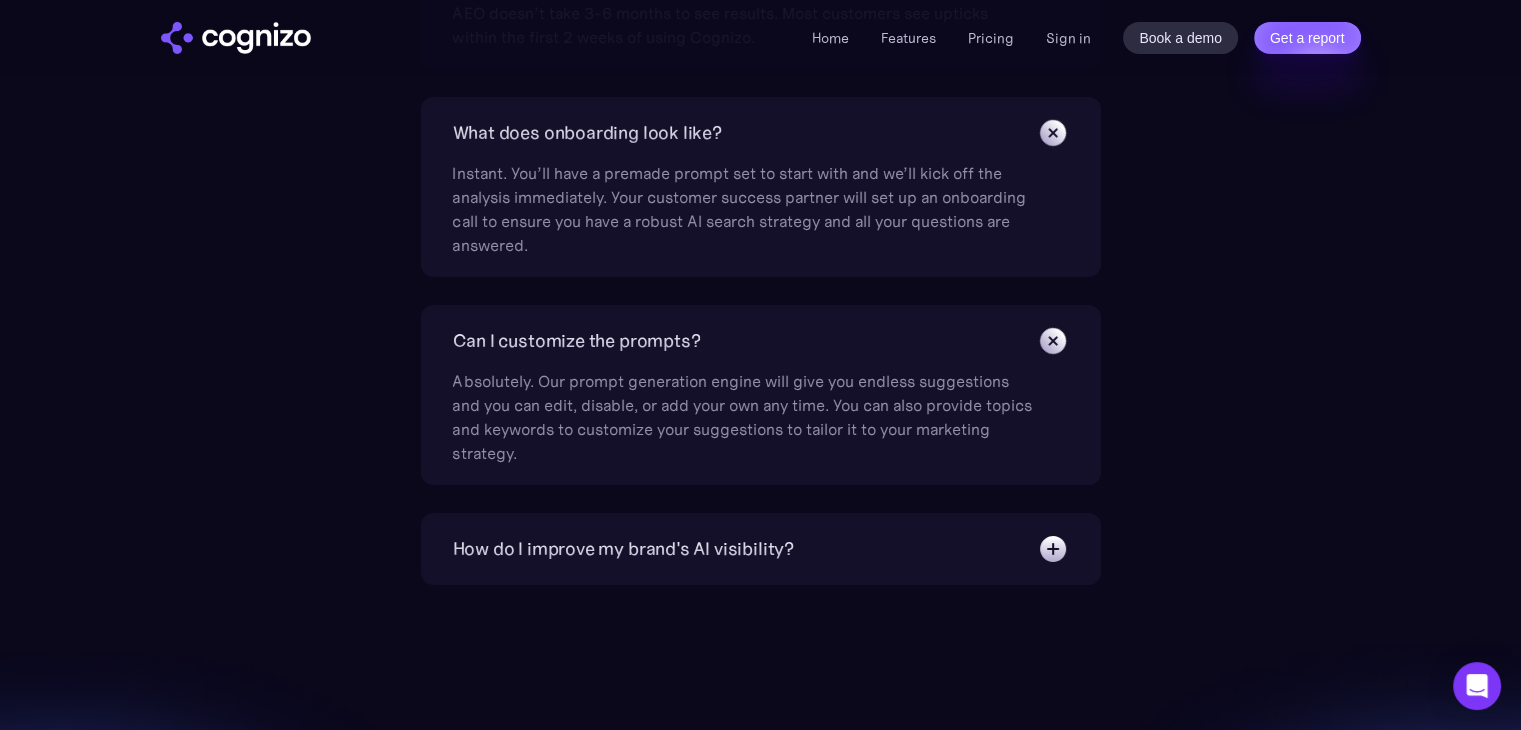 click on "How do I improve my brand's AI visibility?" at bounding box center [623, 549] 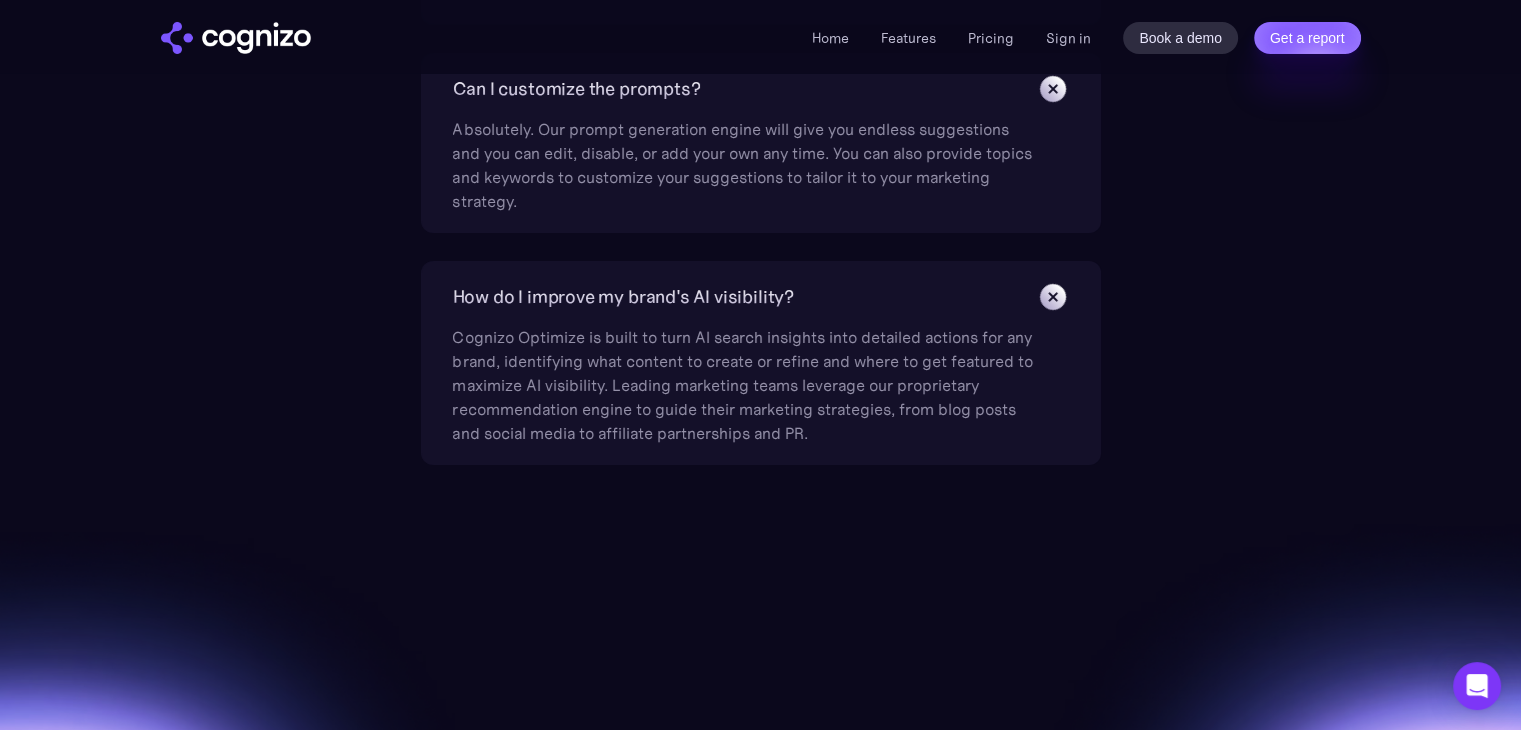 scroll, scrollTop: 7300, scrollLeft: 0, axis: vertical 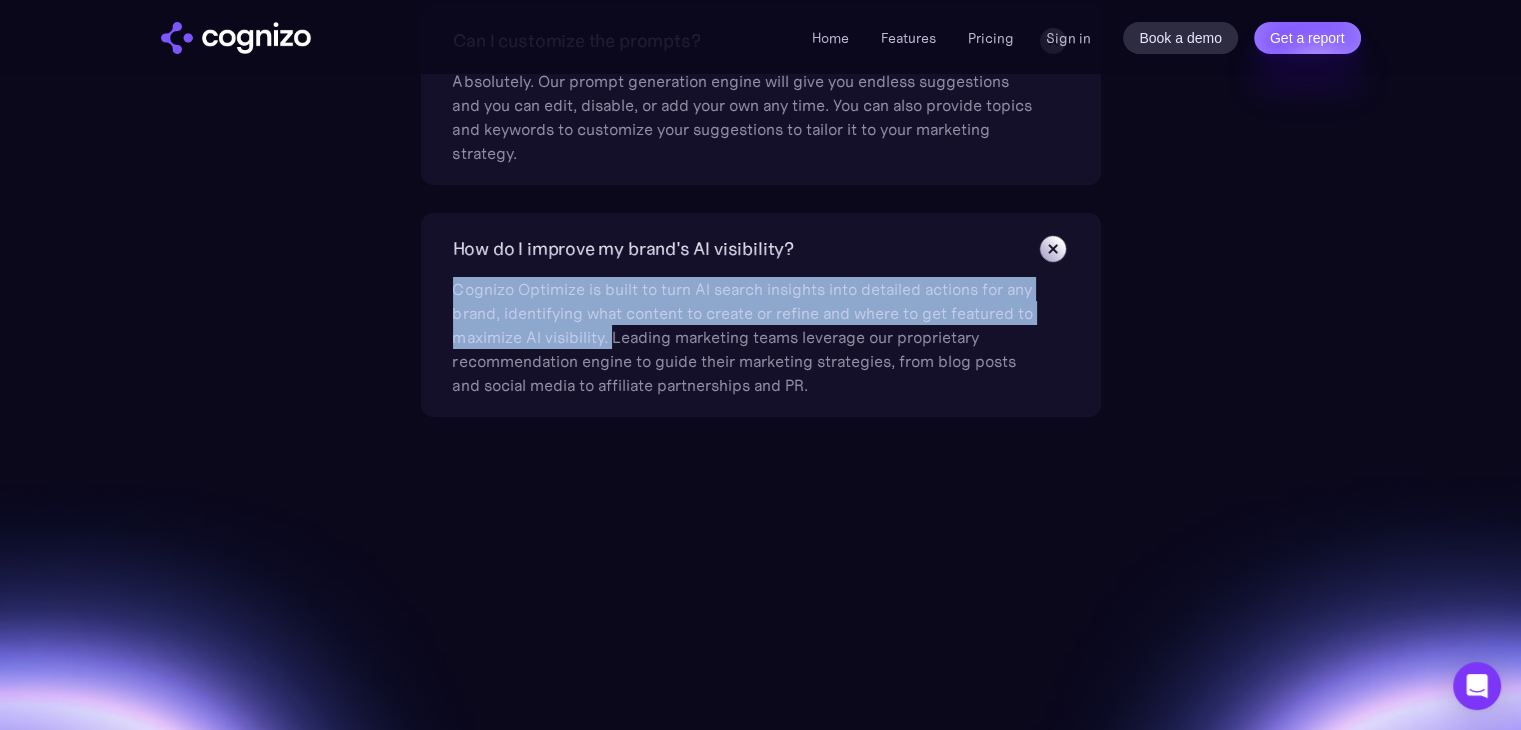 drag, startPoint x: 612, startPoint y: 337, endPoint x: 440, endPoint y: 293, distance: 177.53873 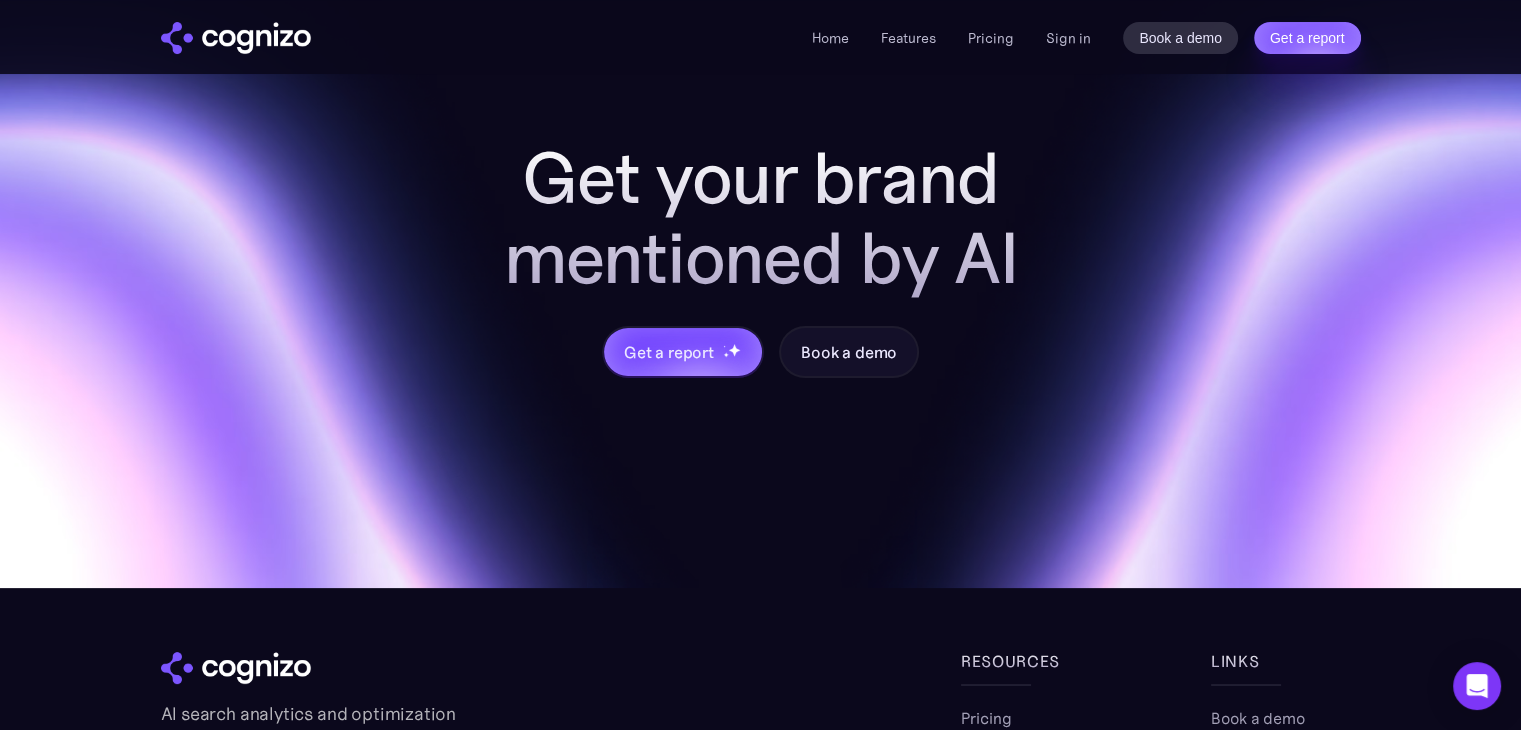 scroll, scrollTop: 7620, scrollLeft: 0, axis: vertical 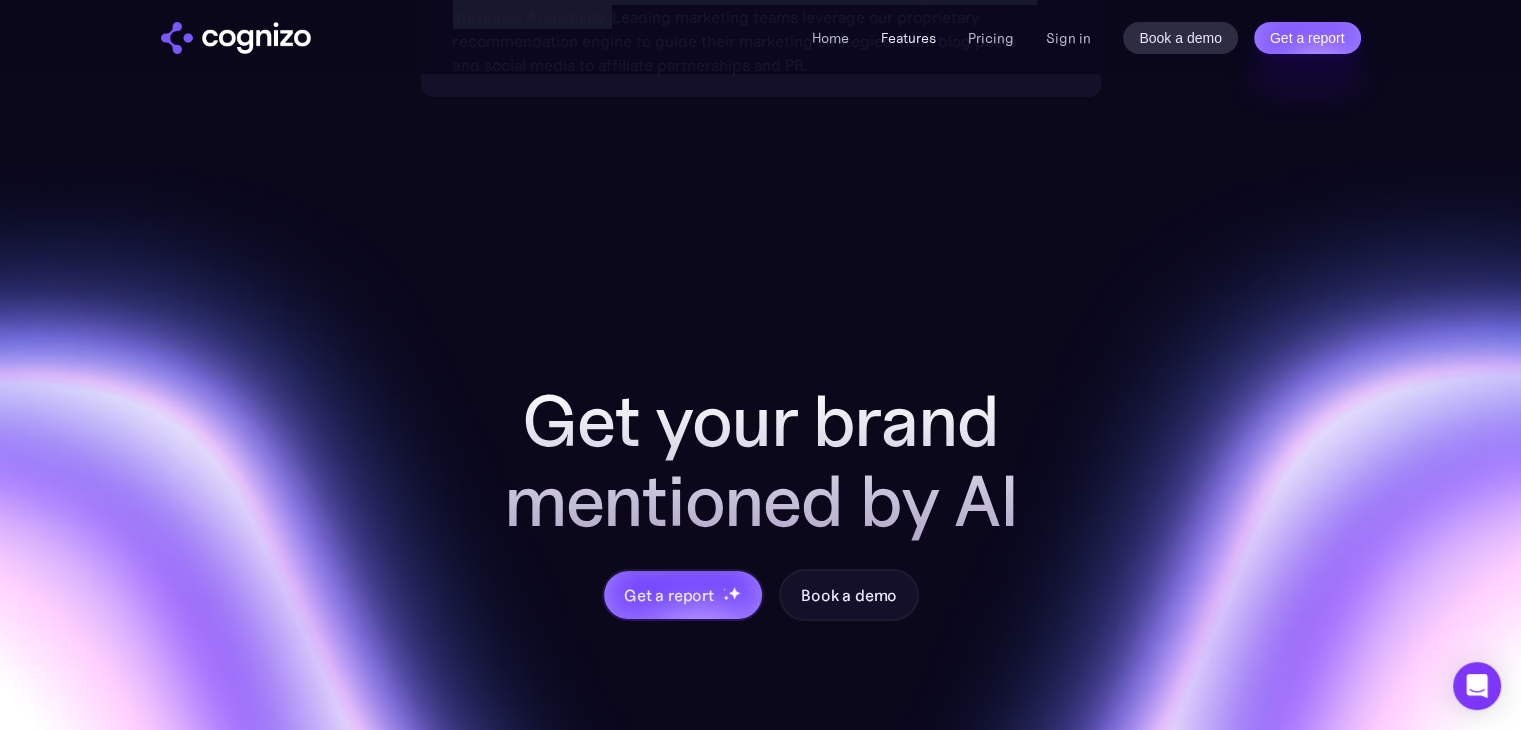 click on "Features" at bounding box center [908, 38] 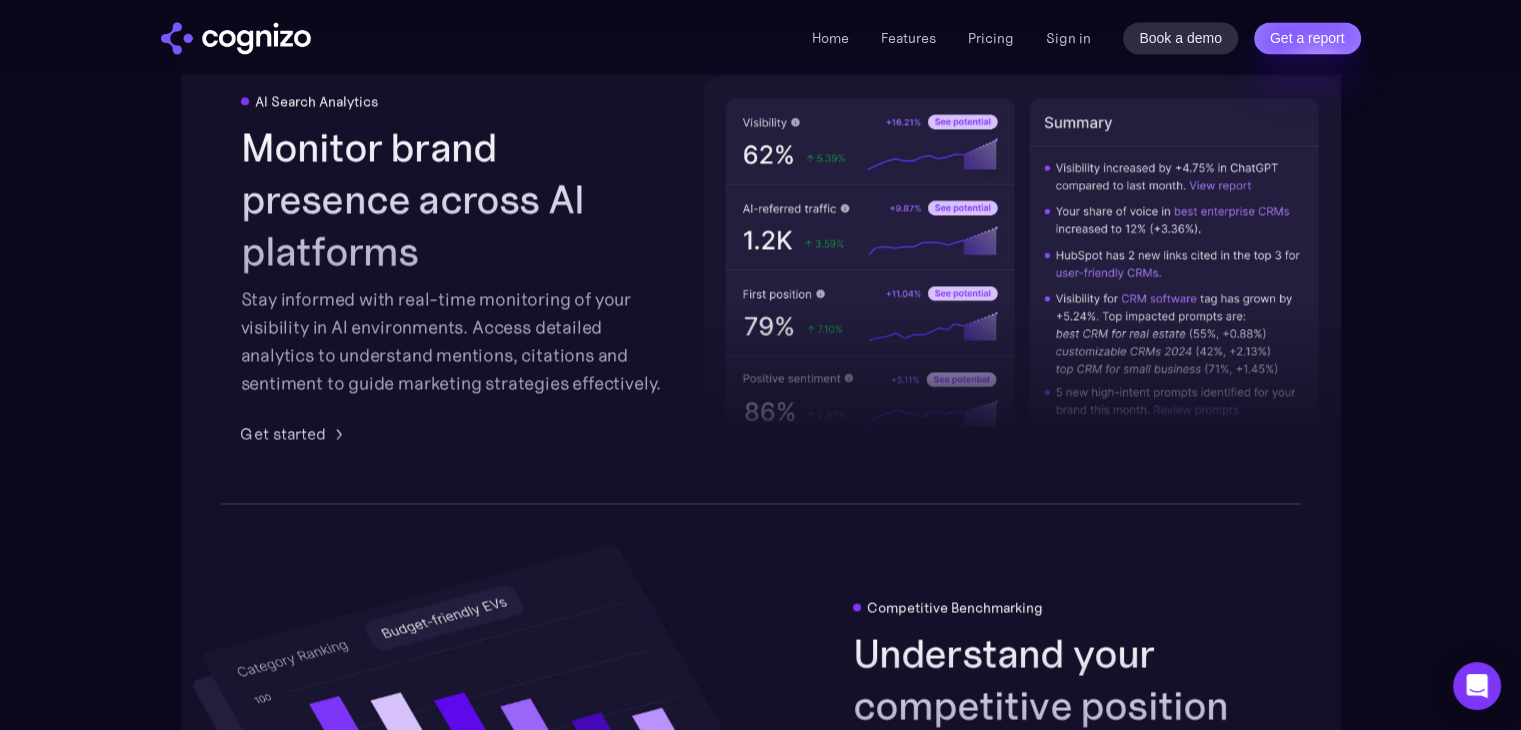 scroll, scrollTop: 3616, scrollLeft: 0, axis: vertical 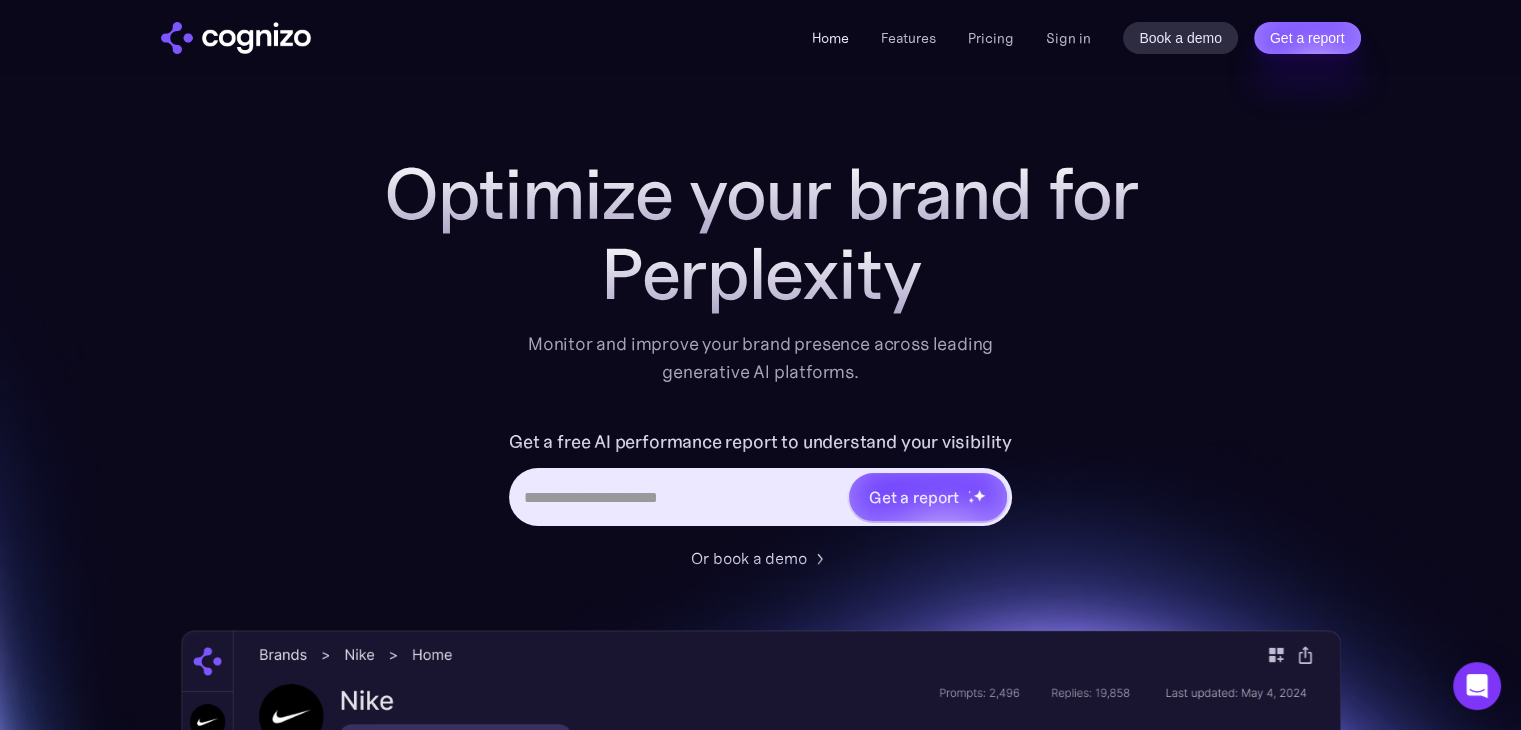 click on "Home" at bounding box center (830, 38) 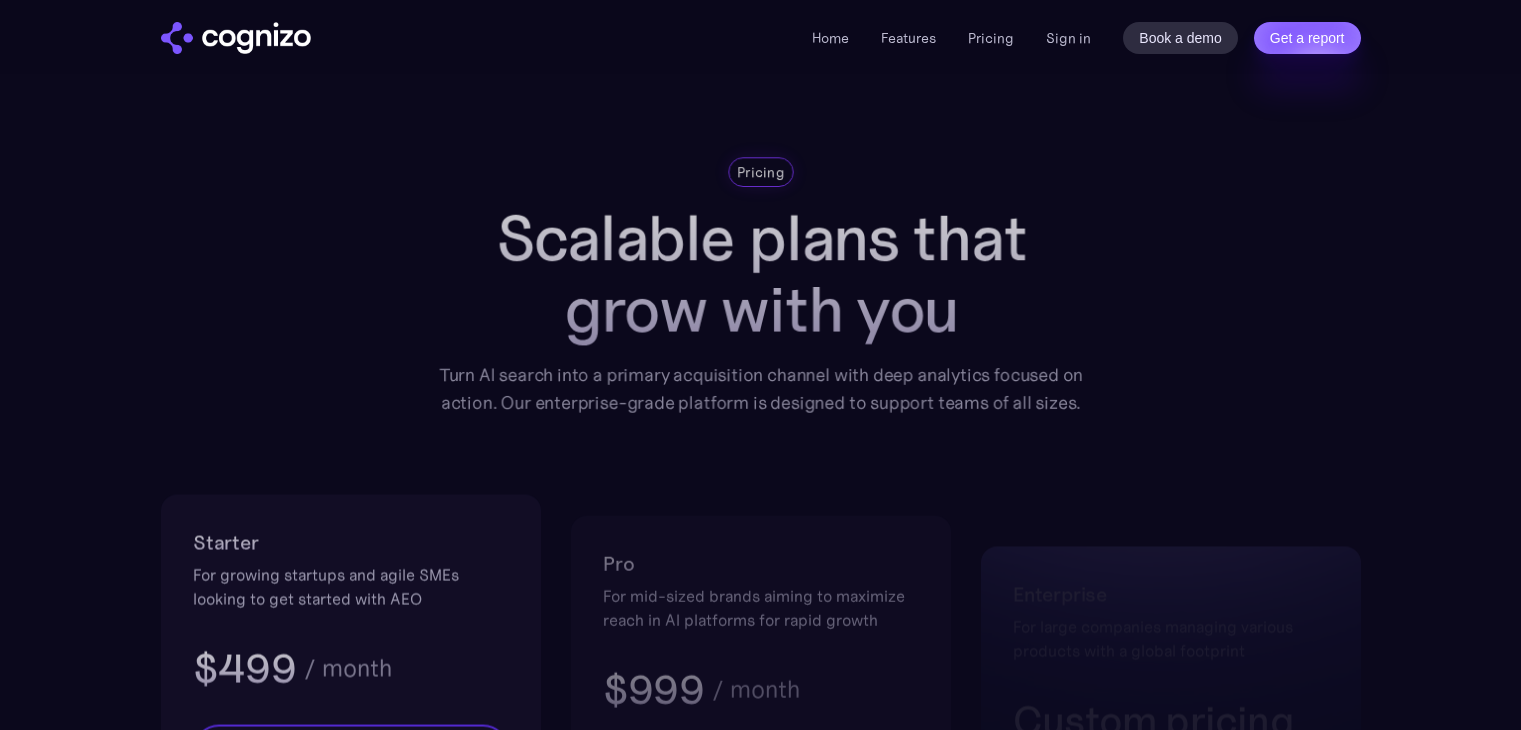 scroll, scrollTop: 0, scrollLeft: 0, axis: both 